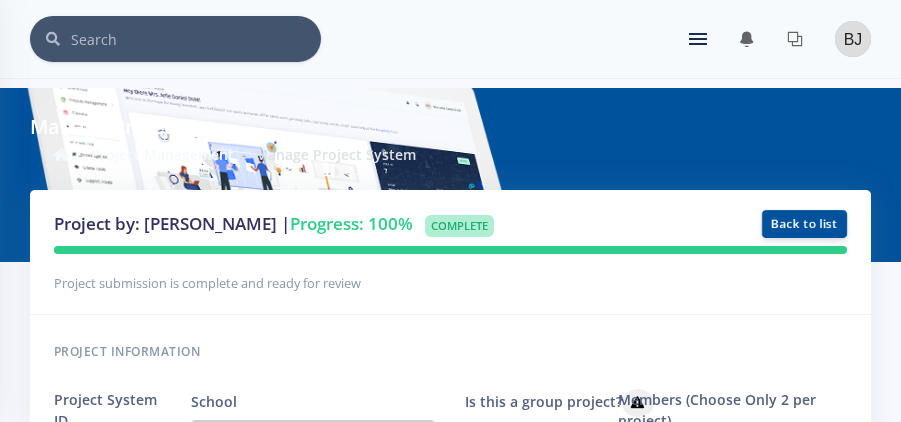 scroll, scrollTop: 1792, scrollLeft: 0, axis: vertical 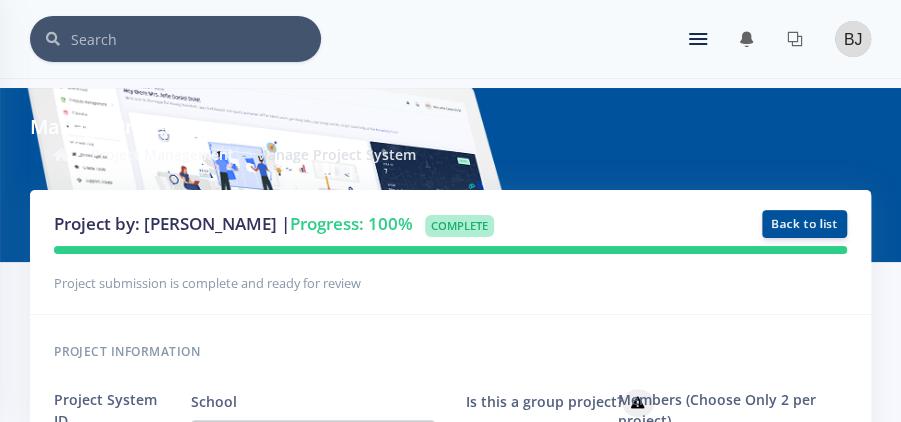 click on "You have  0
notifications.
View all" at bounding box center [754, 39] 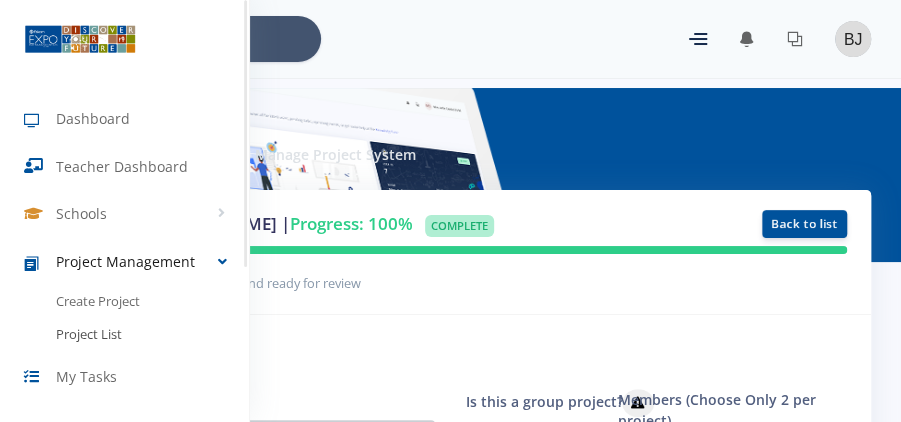 click on "Project List" at bounding box center (89, 335) 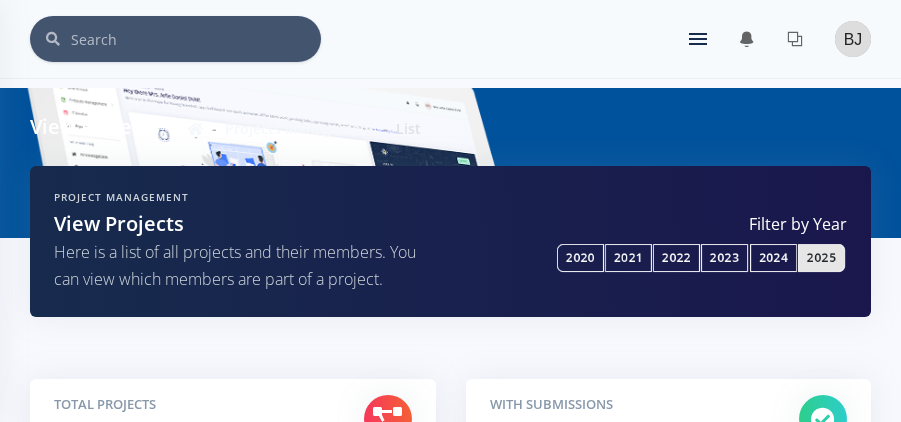 scroll, scrollTop: 0, scrollLeft: 0, axis: both 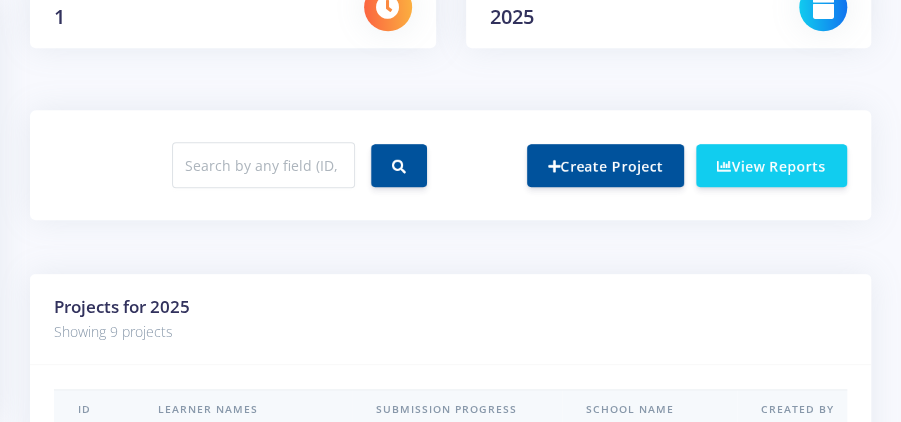 click on "Project Management
View Projects
Here is a list of all projects and their members. You can view which members are part of a project.
Filter by Year
2020
2021" at bounding box center [450, 445] 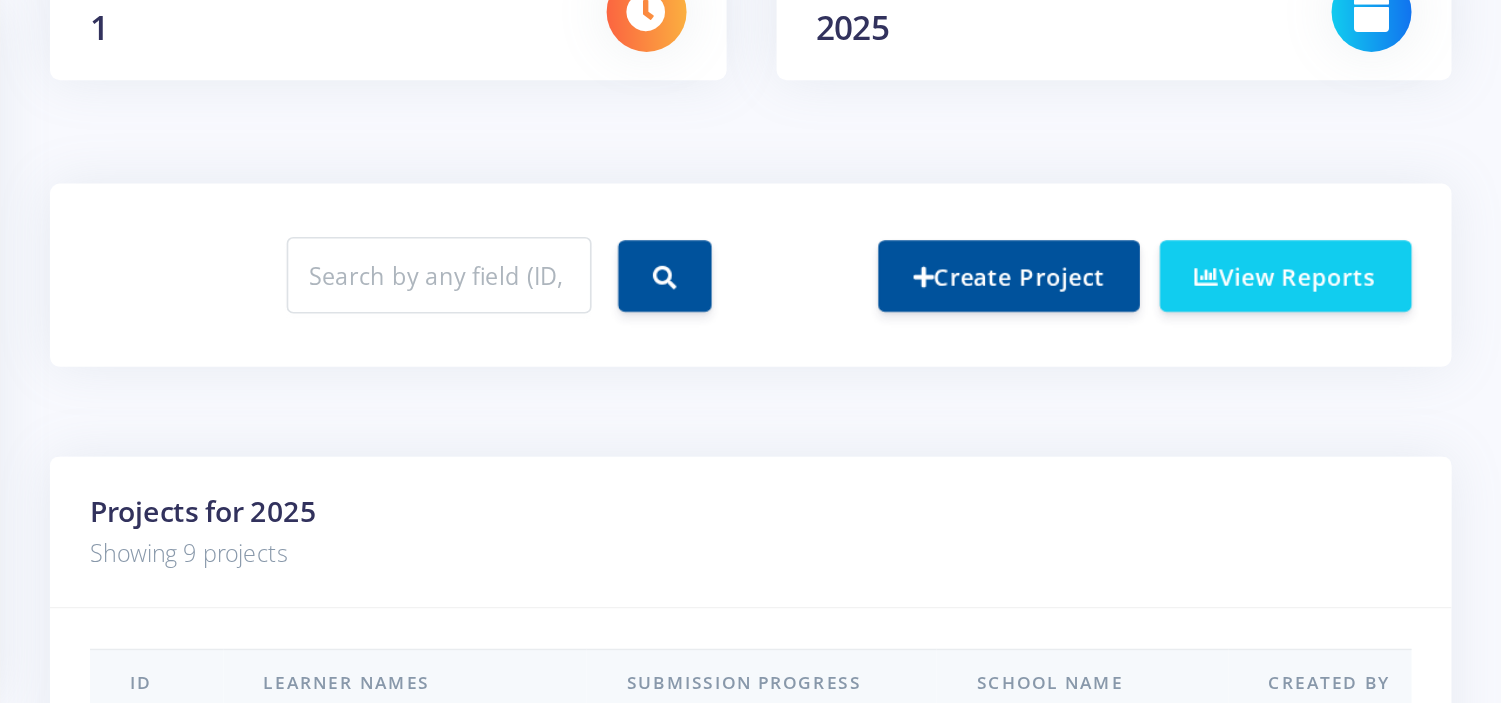 scroll, scrollTop: 524, scrollLeft: 0, axis: vertical 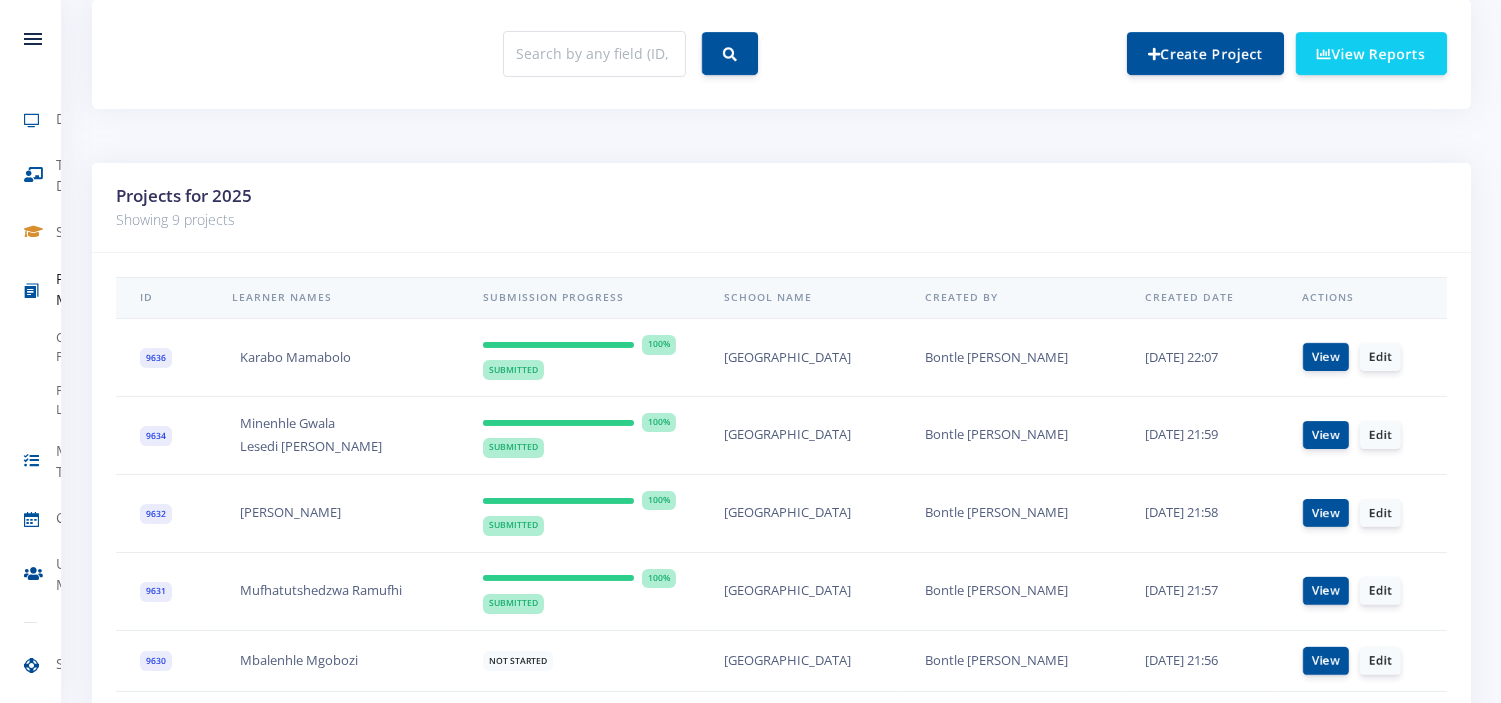 click on "Projects for 2025" at bounding box center [781, 196] 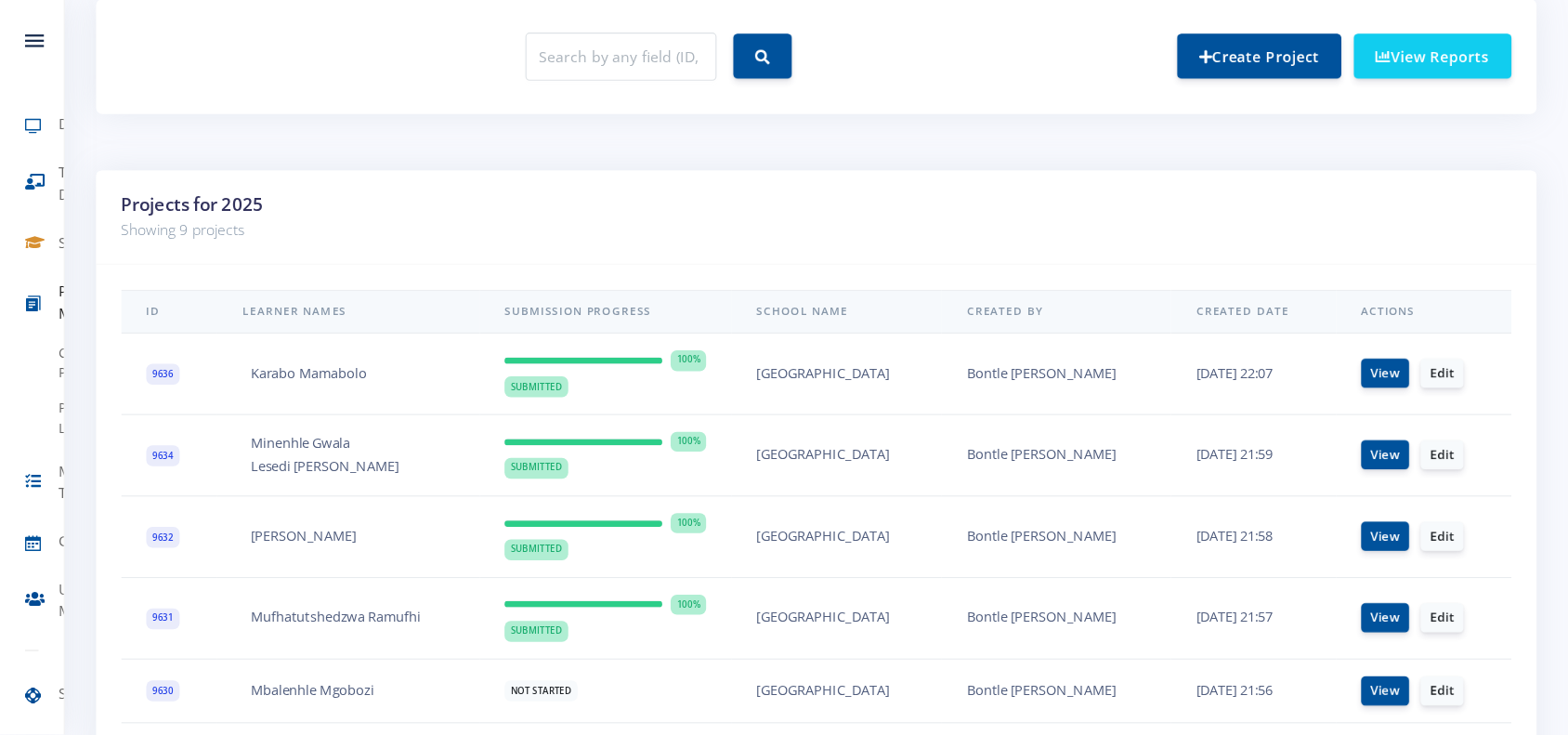 scroll, scrollTop: 488, scrollLeft: 0, axis: vertical 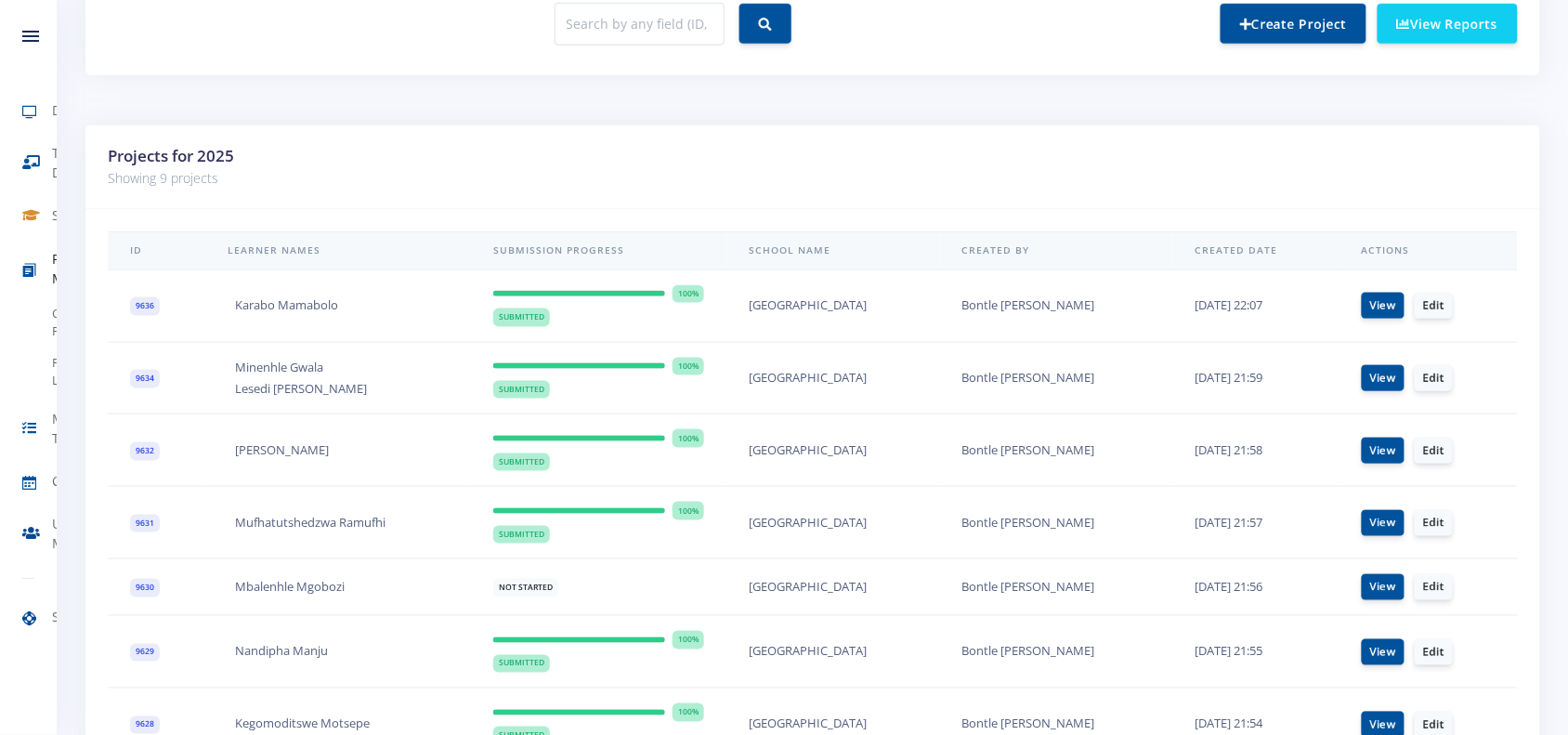 click on "Projects for 2025
Showing 9 projects" at bounding box center (813, 167) 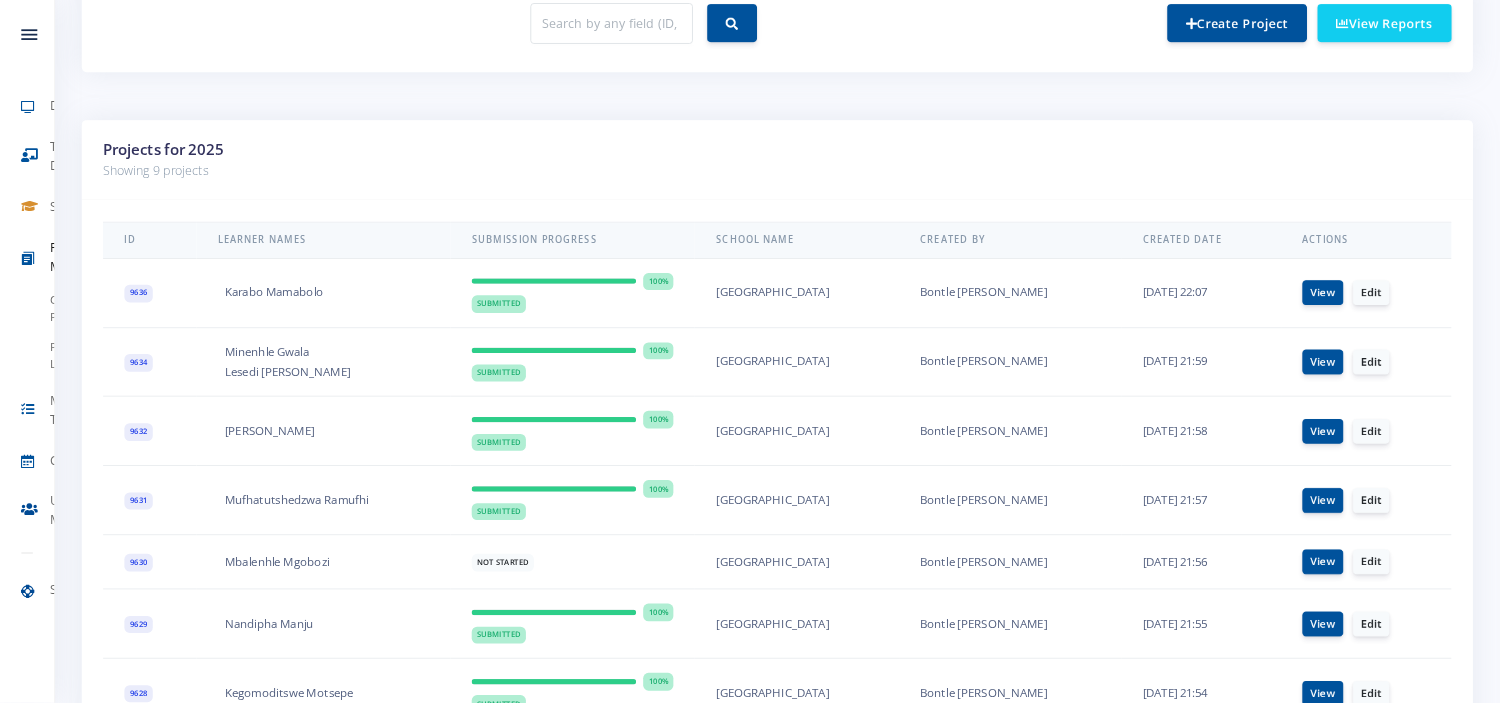 scroll, scrollTop: 525, scrollLeft: 0, axis: vertical 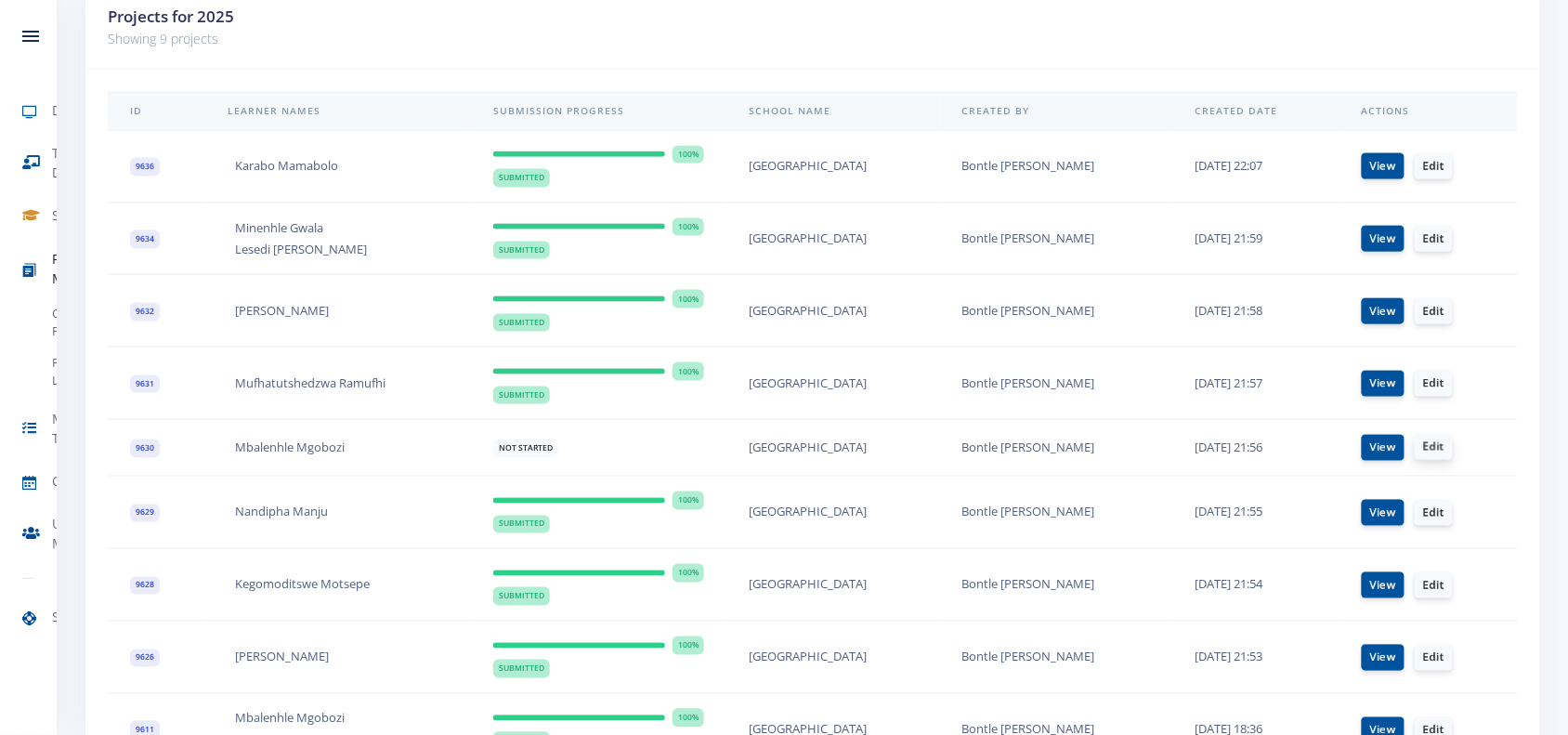 click on "Edit" at bounding box center (1433, 447) 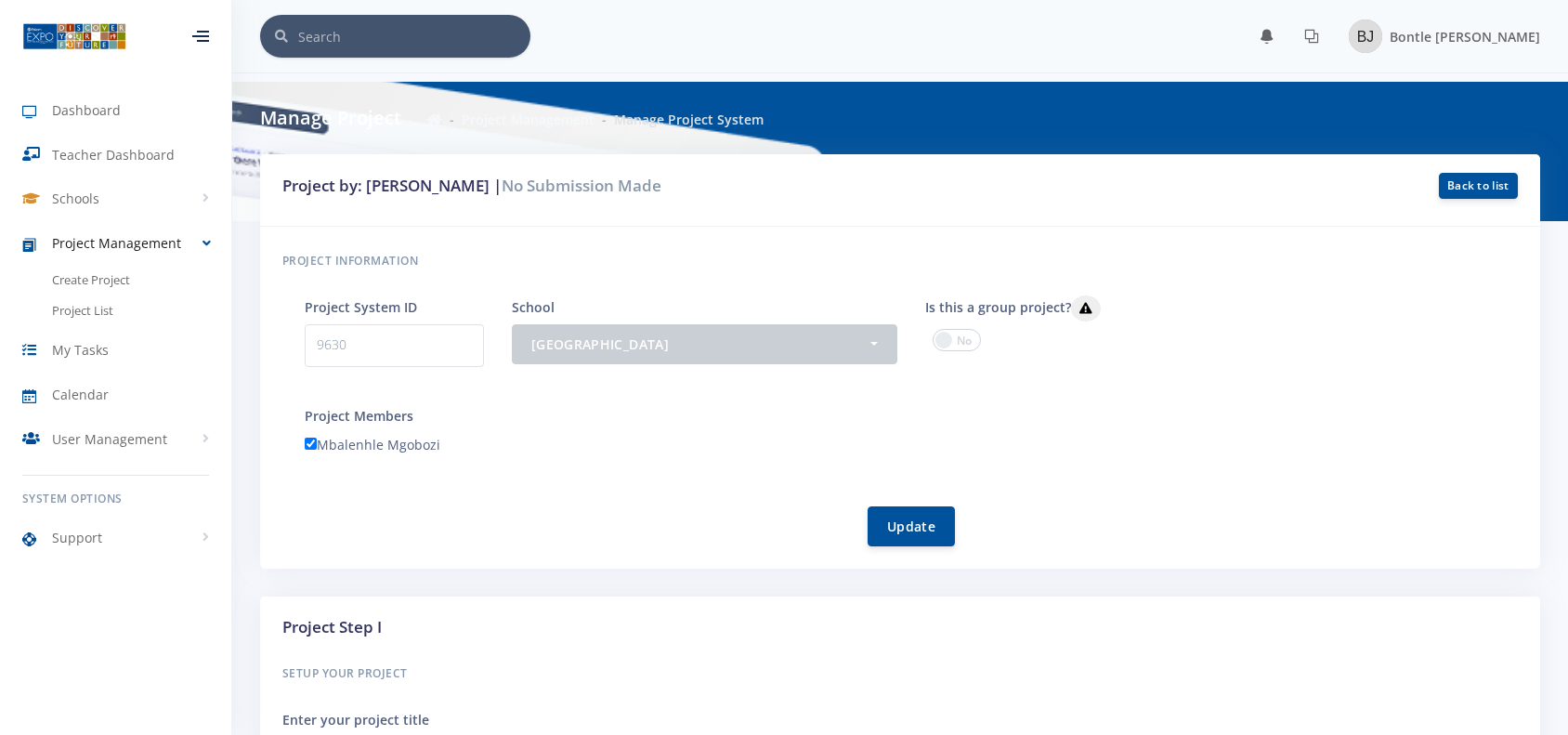 scroll, scrollTop: 0, scrollLeft: 0, axis: both 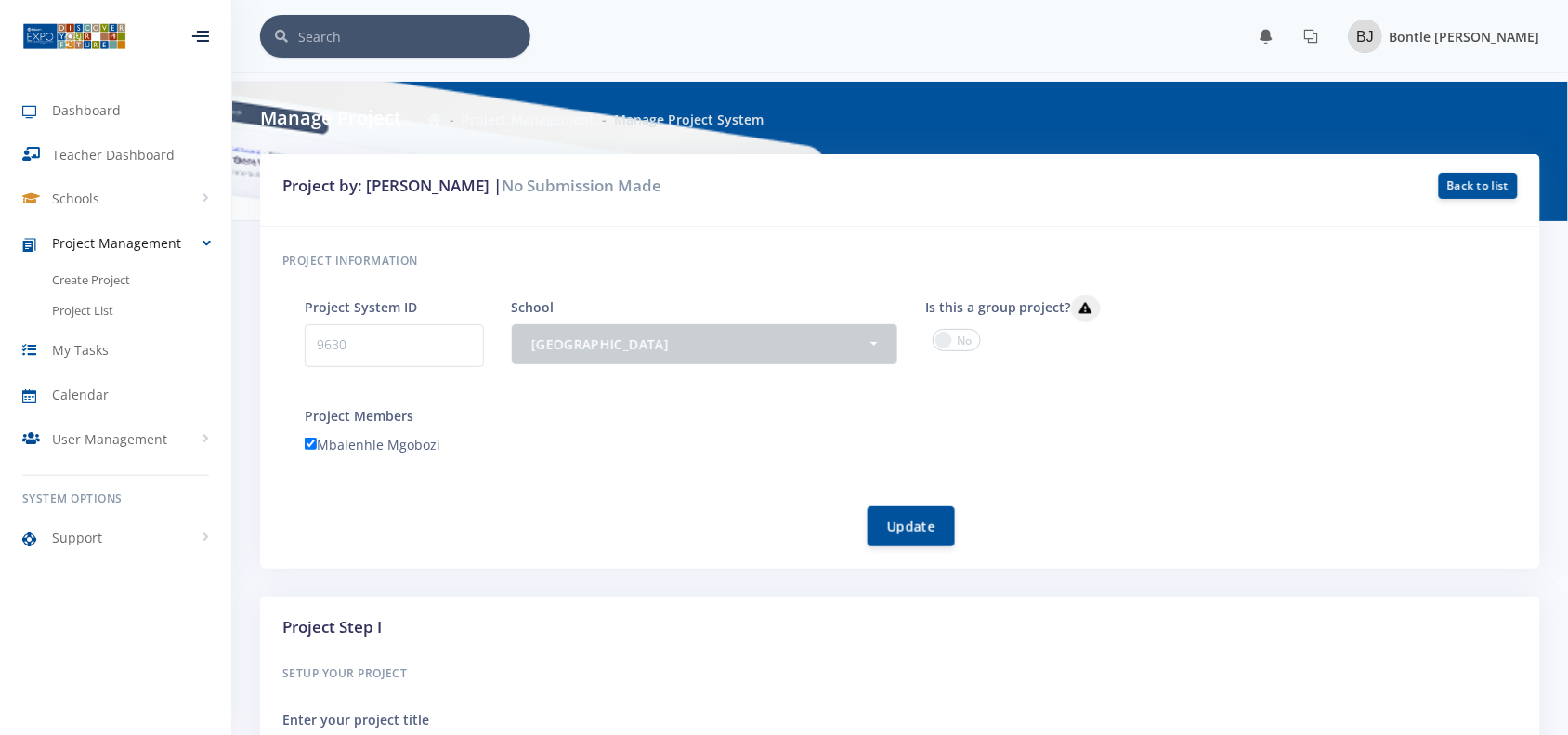 click at bounding box center (1365, 36) 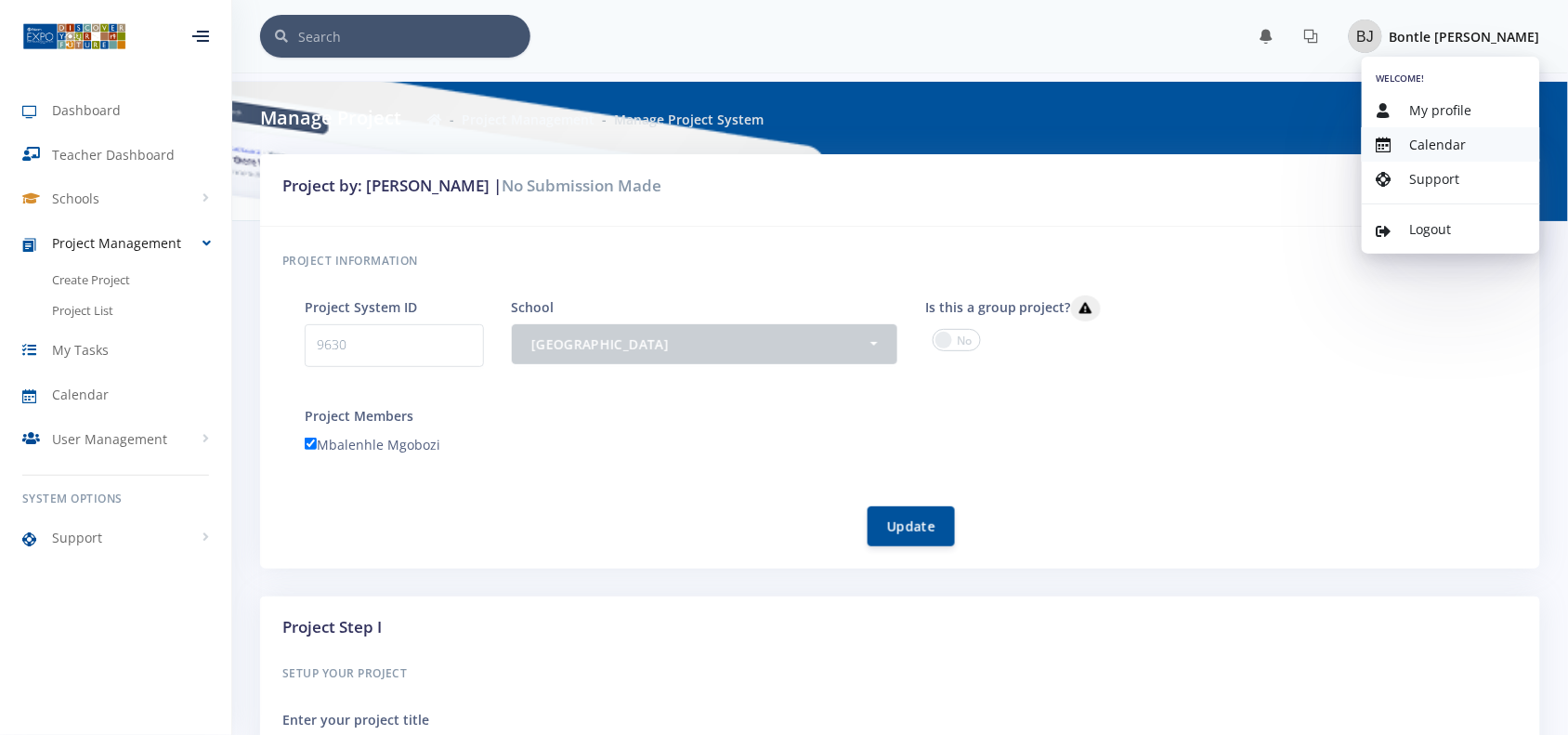 click on "Calendar" at bounding box center (1438, 144) 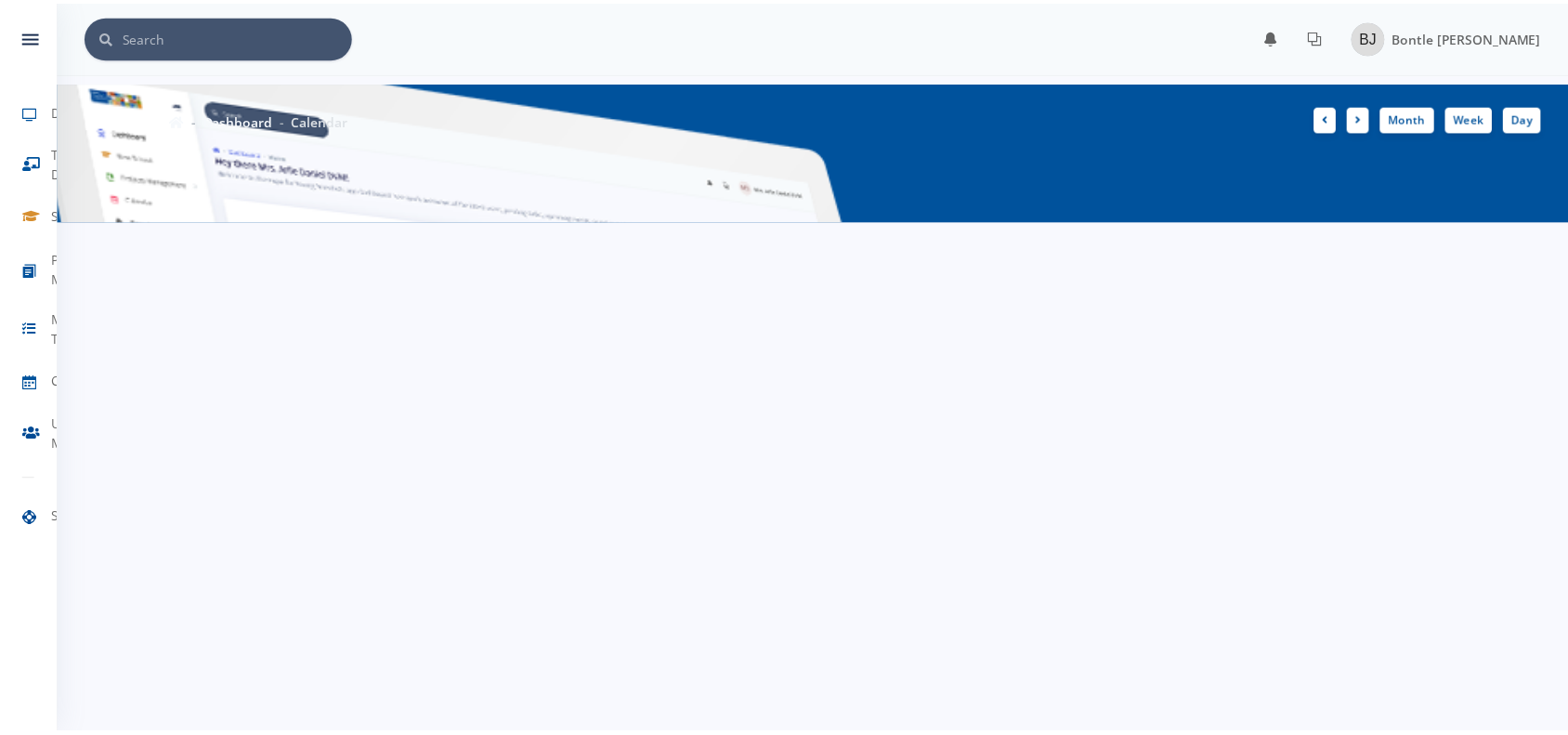scroll, scrollTop: 0, scrollLeft: 0, axis: both 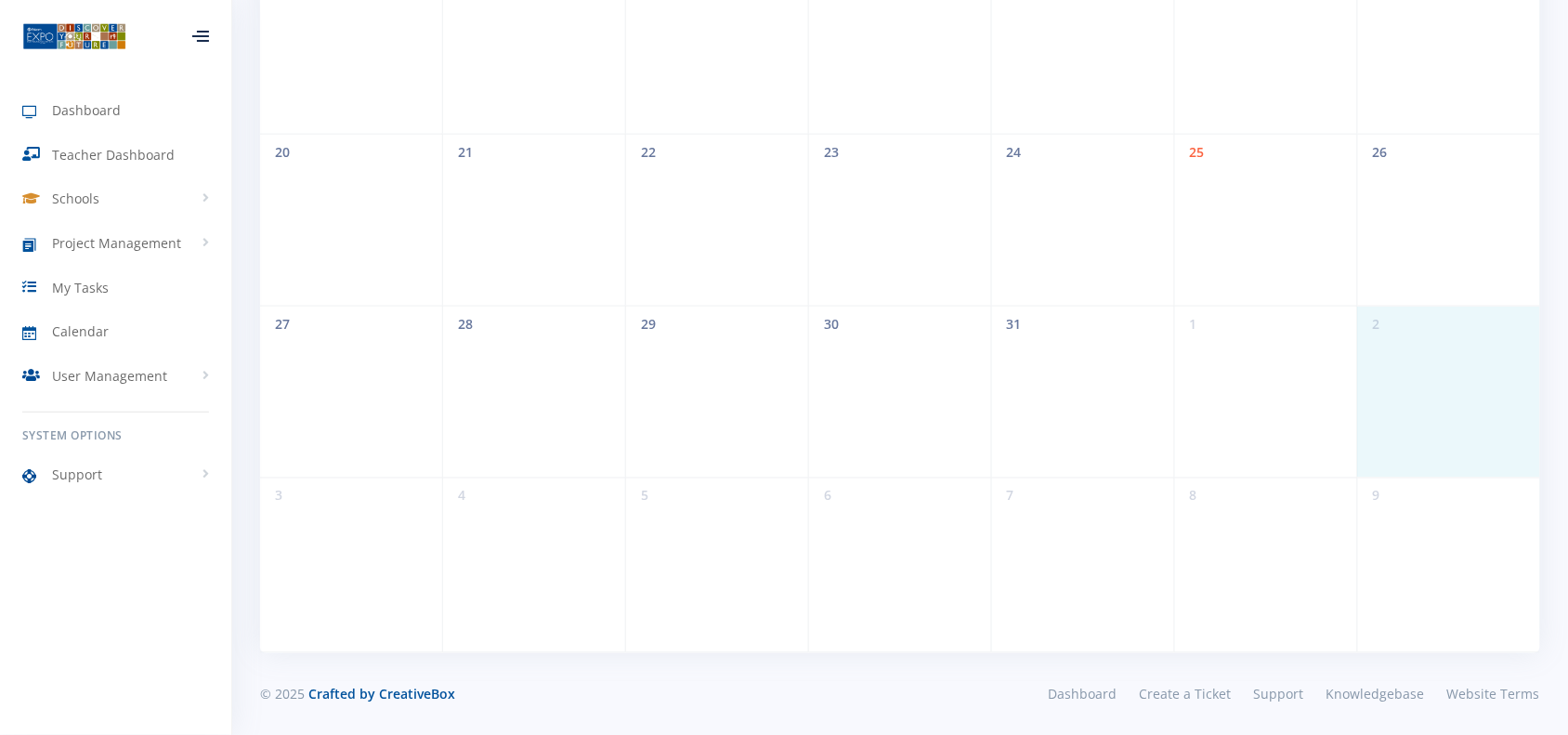click on "27 28 29 30 31 1 2" at bounding box center (900, 391) 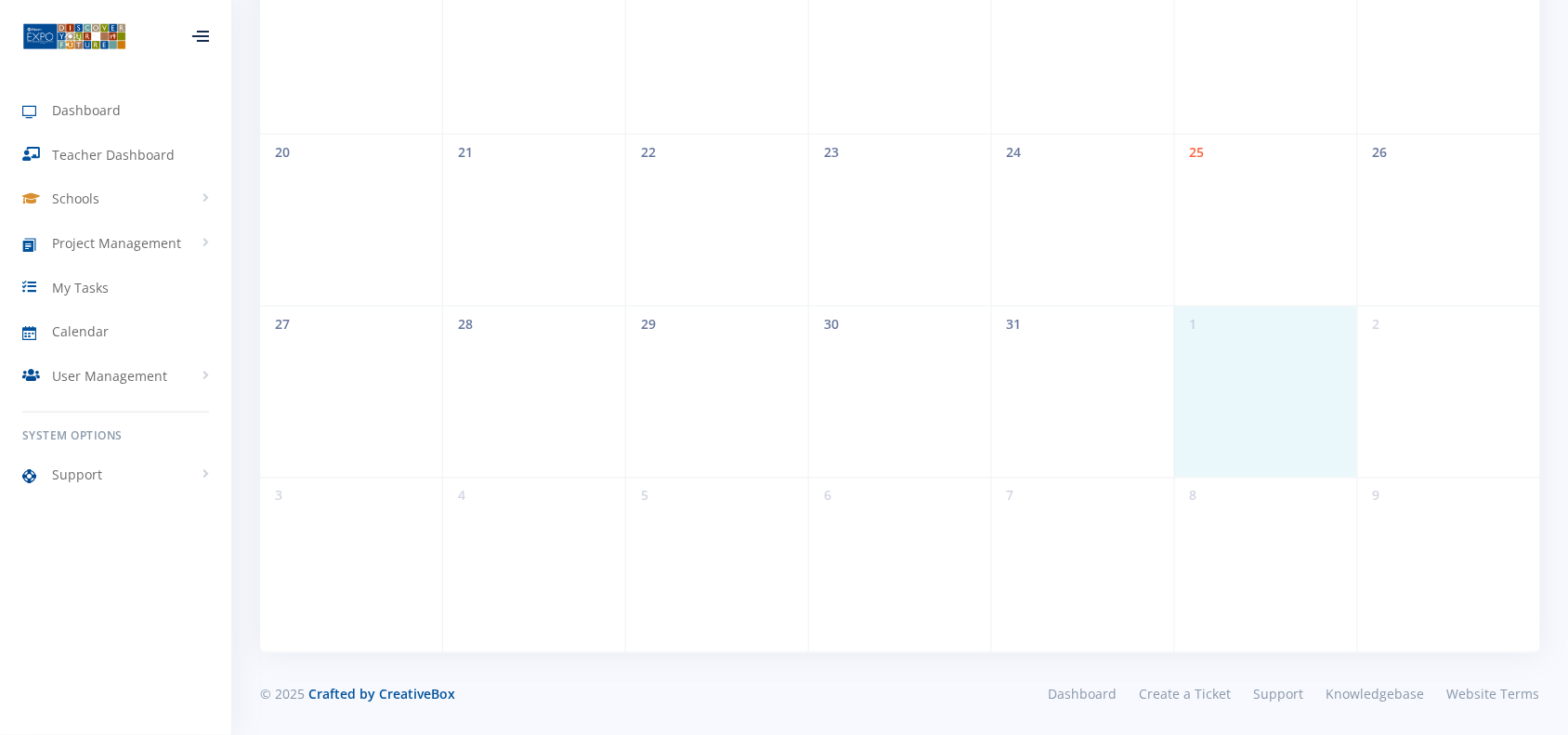 scroll, scrollTop: 0, scrollLeft: 0, axis: both 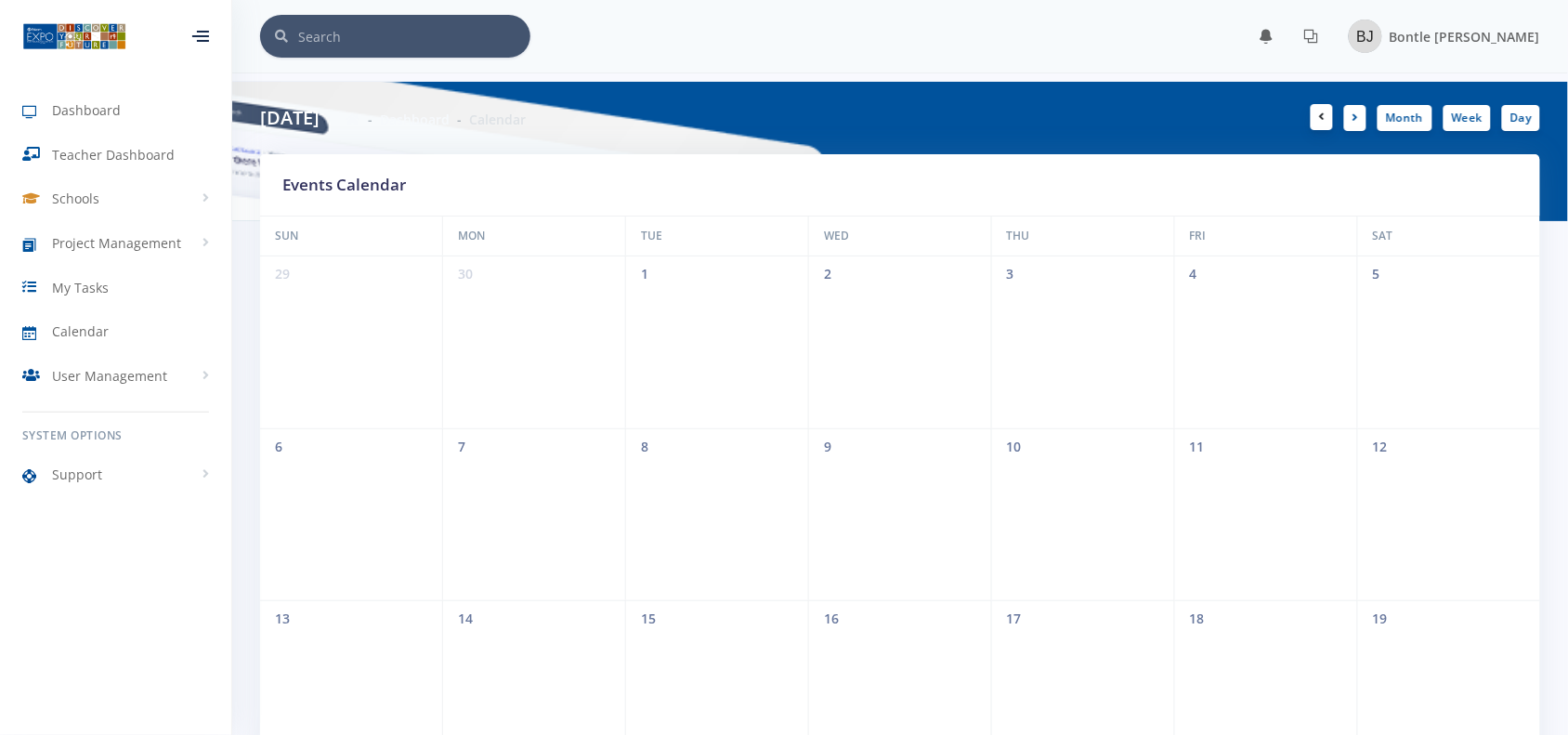 click at bounding box center [1322, 117] 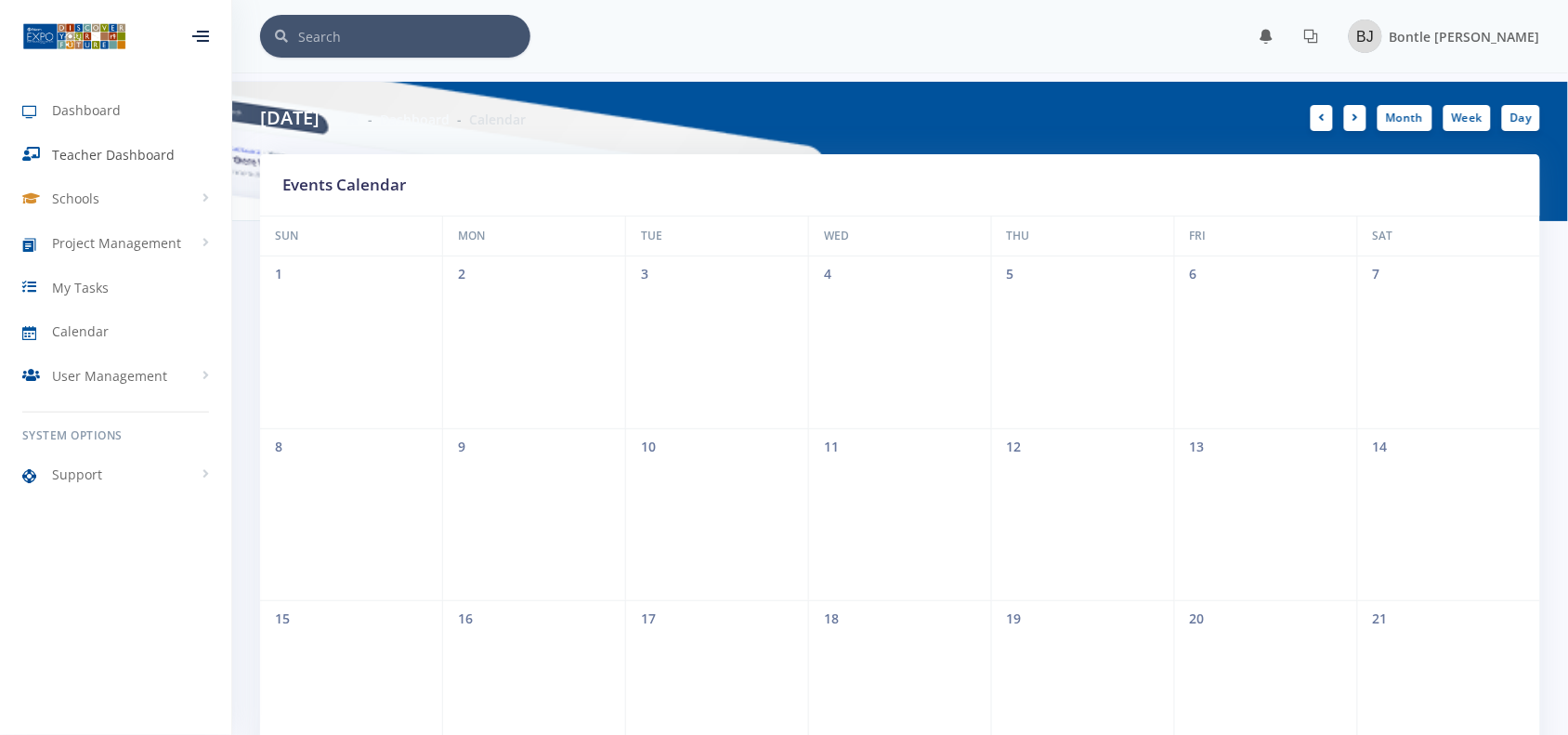click on "Teacher Dashboard" at bounding box center (113, 154) 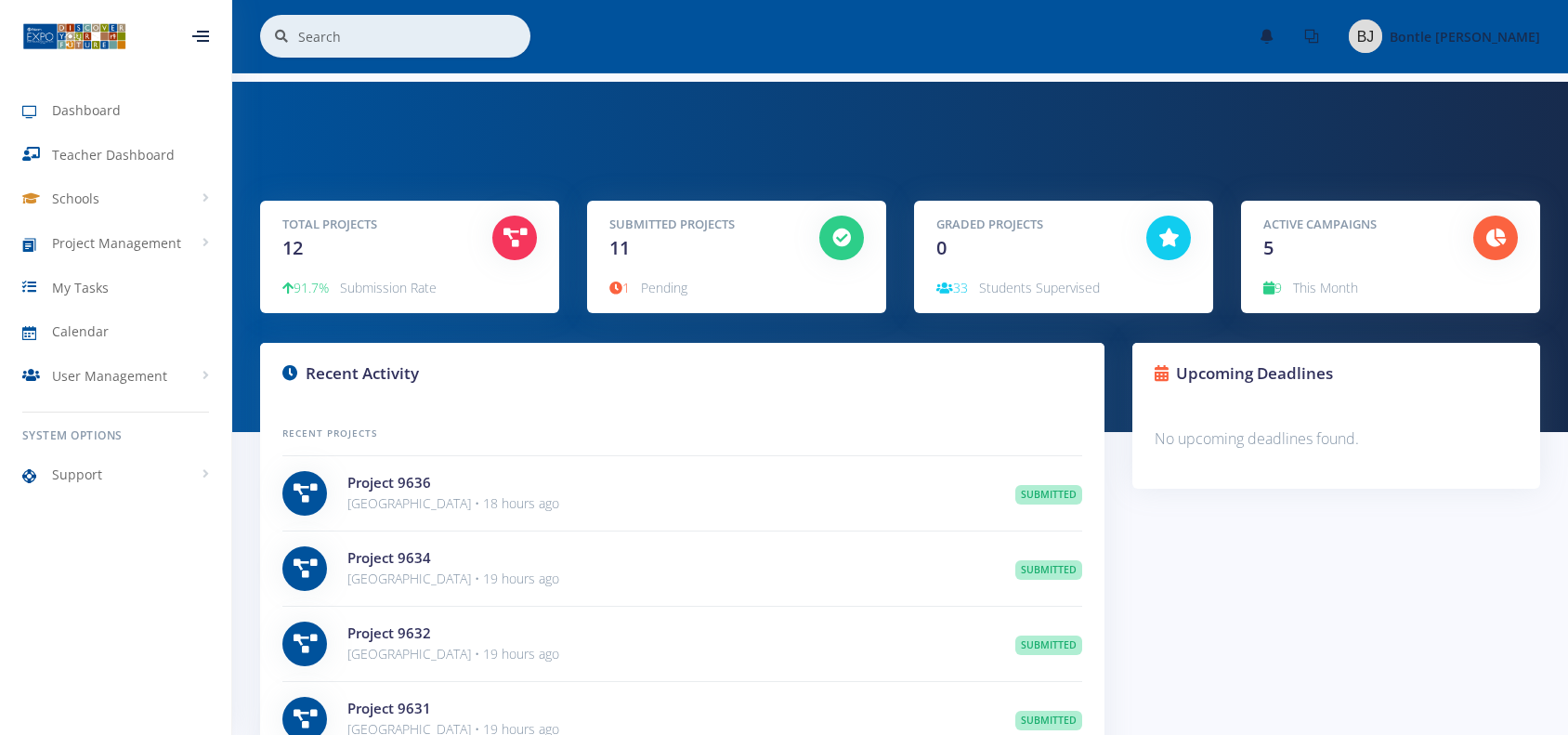 scroll, scrollTop: 0, scrollLeft: 0, axis: both 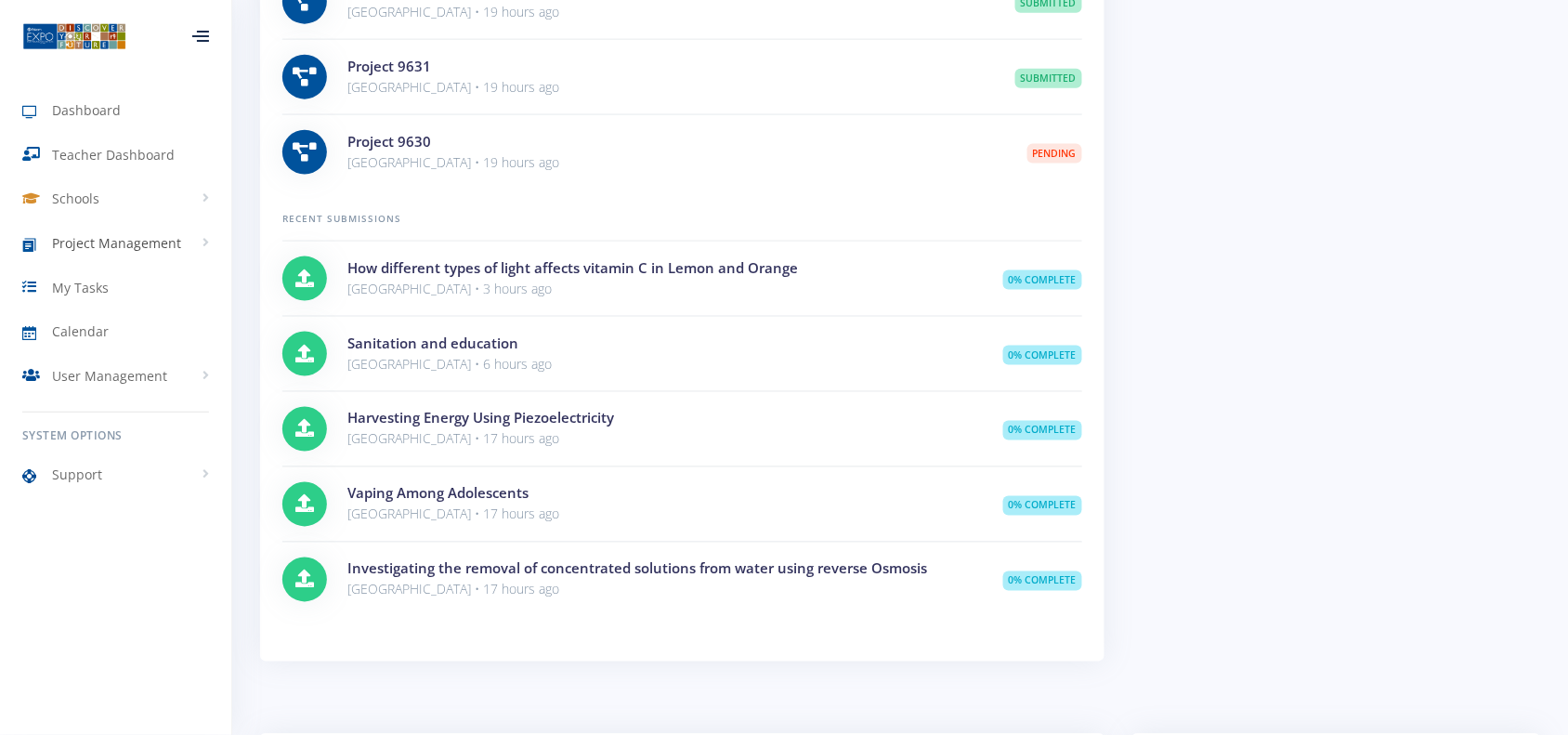 click on "Project Management" at bounding box center [116, 243] 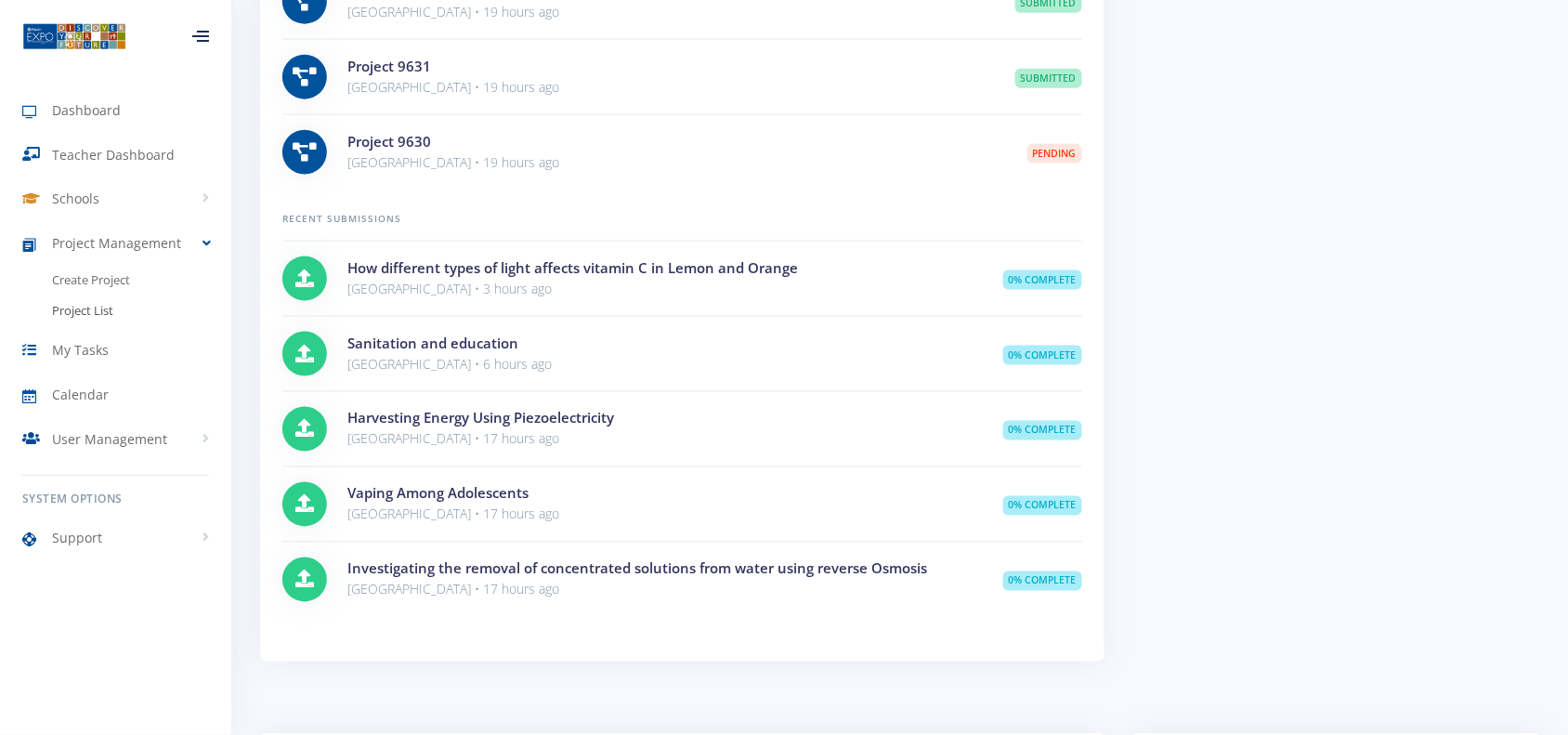 click on "Project List" at bounding box center (83, 311) 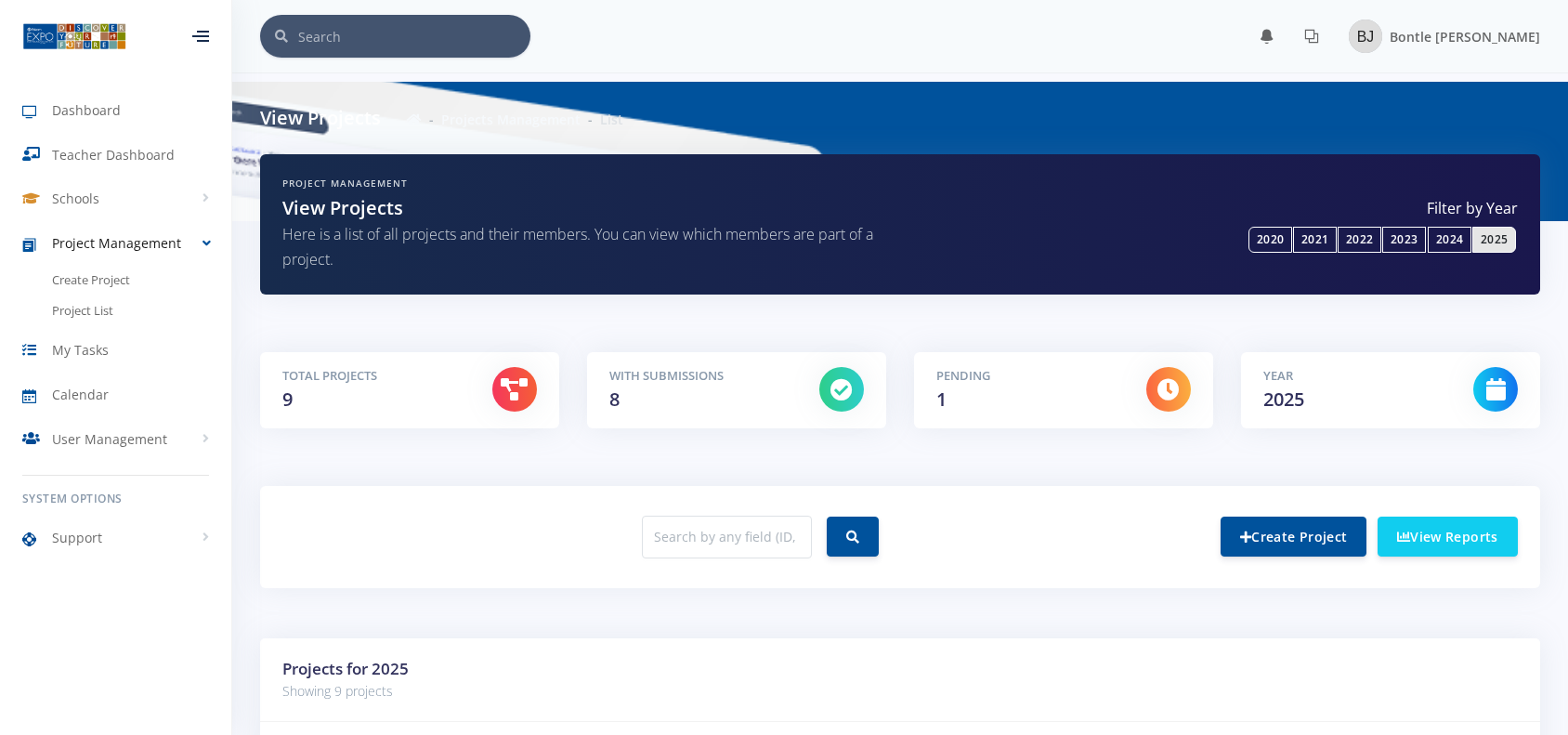 scroll, scrollTop: 0, scrollLeft: 0, axis: both 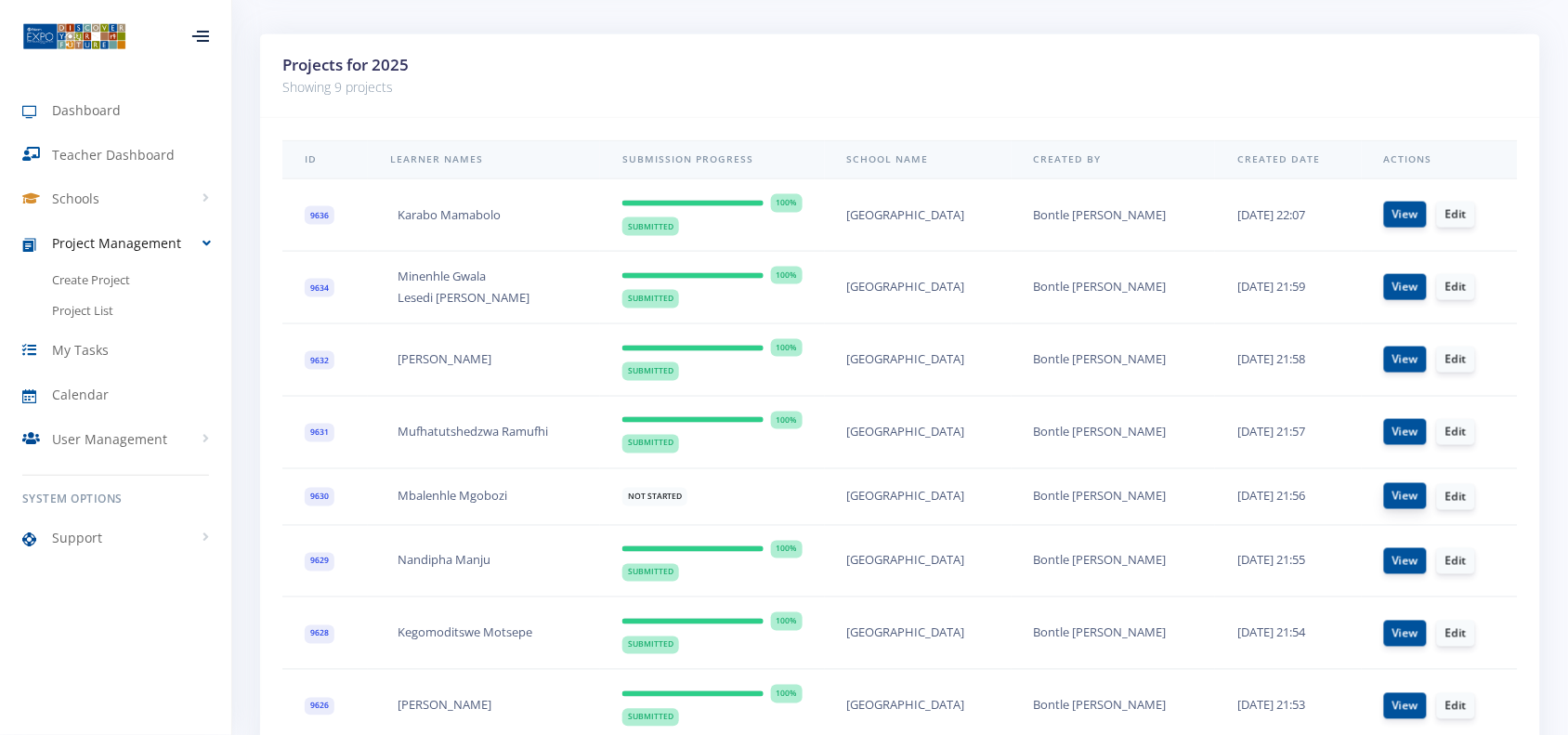 click on "View" at bounding box center [1405, 496] 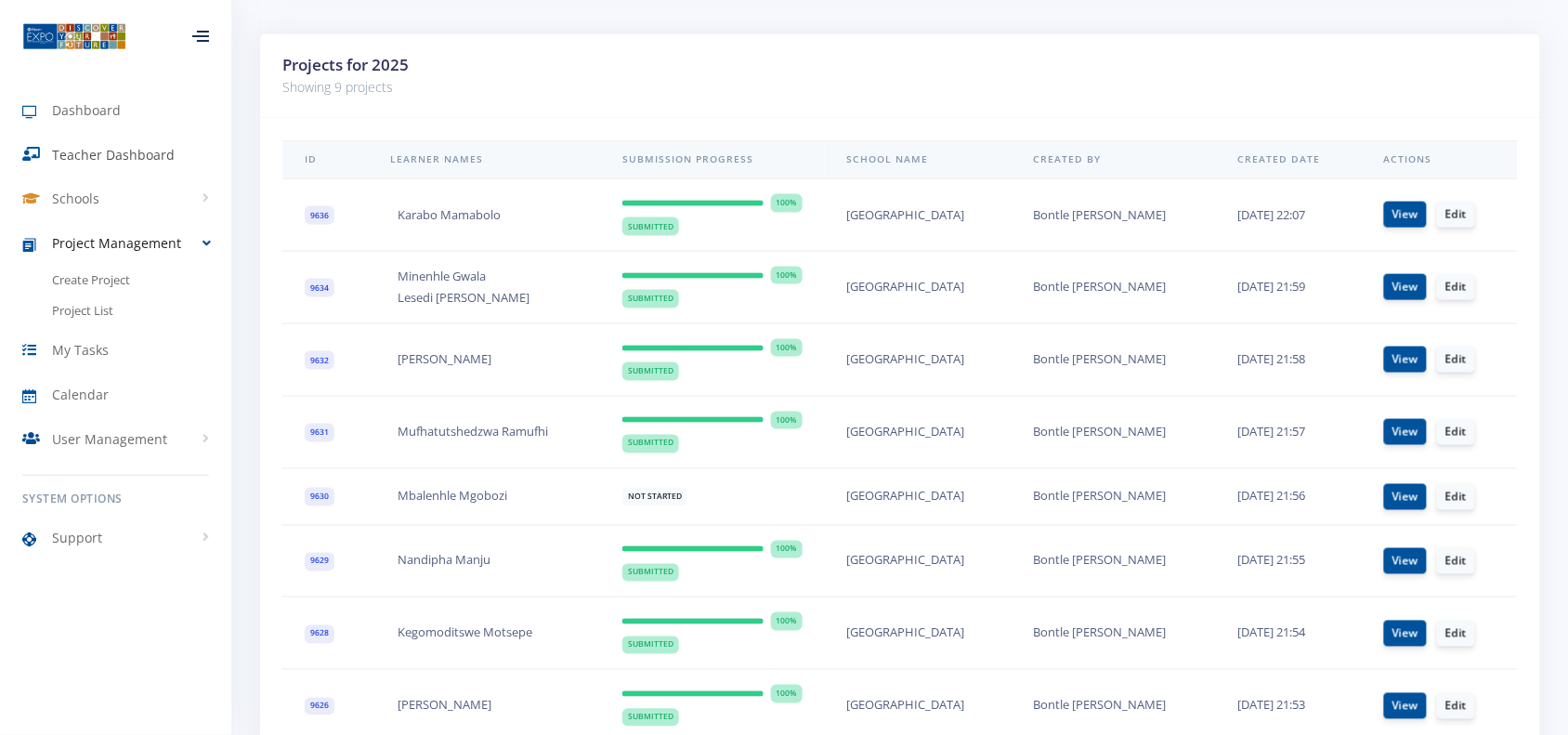 click on "Teacher Dashboard" at bounding box center (113, 154) 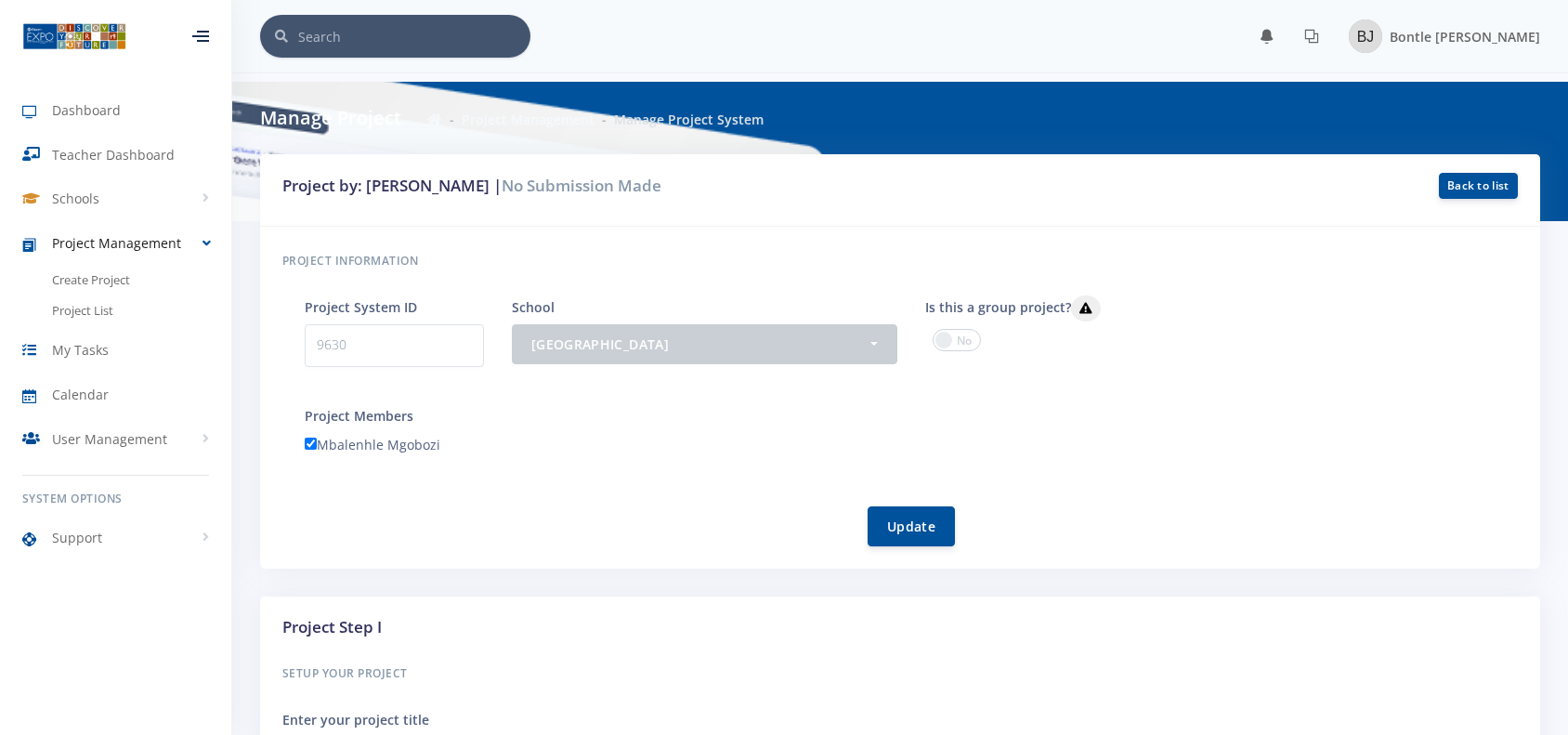 scroll, scrollTop: 0, scrollLeft: 0, axis: both 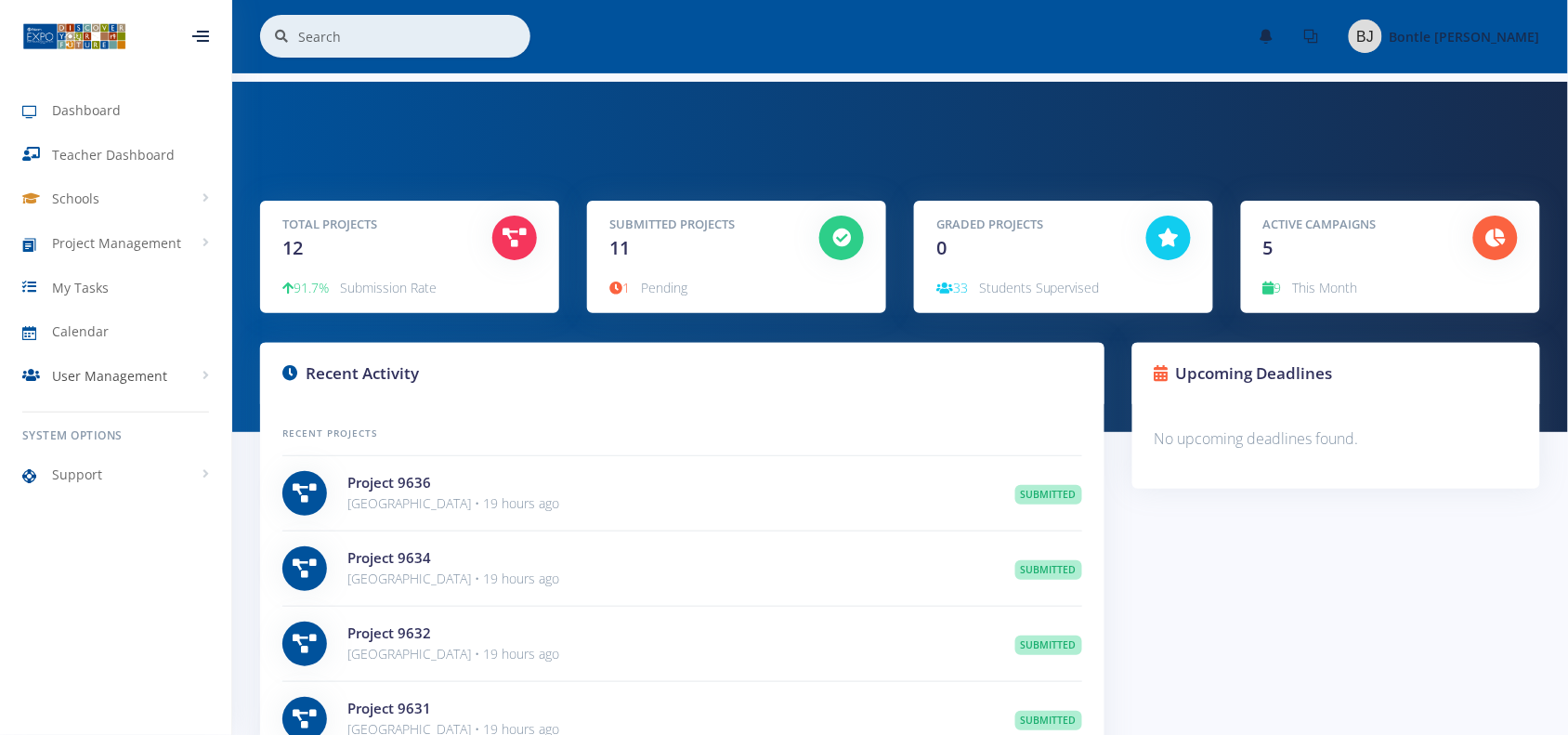 click on "User Management" at bounding box center [115, 376] 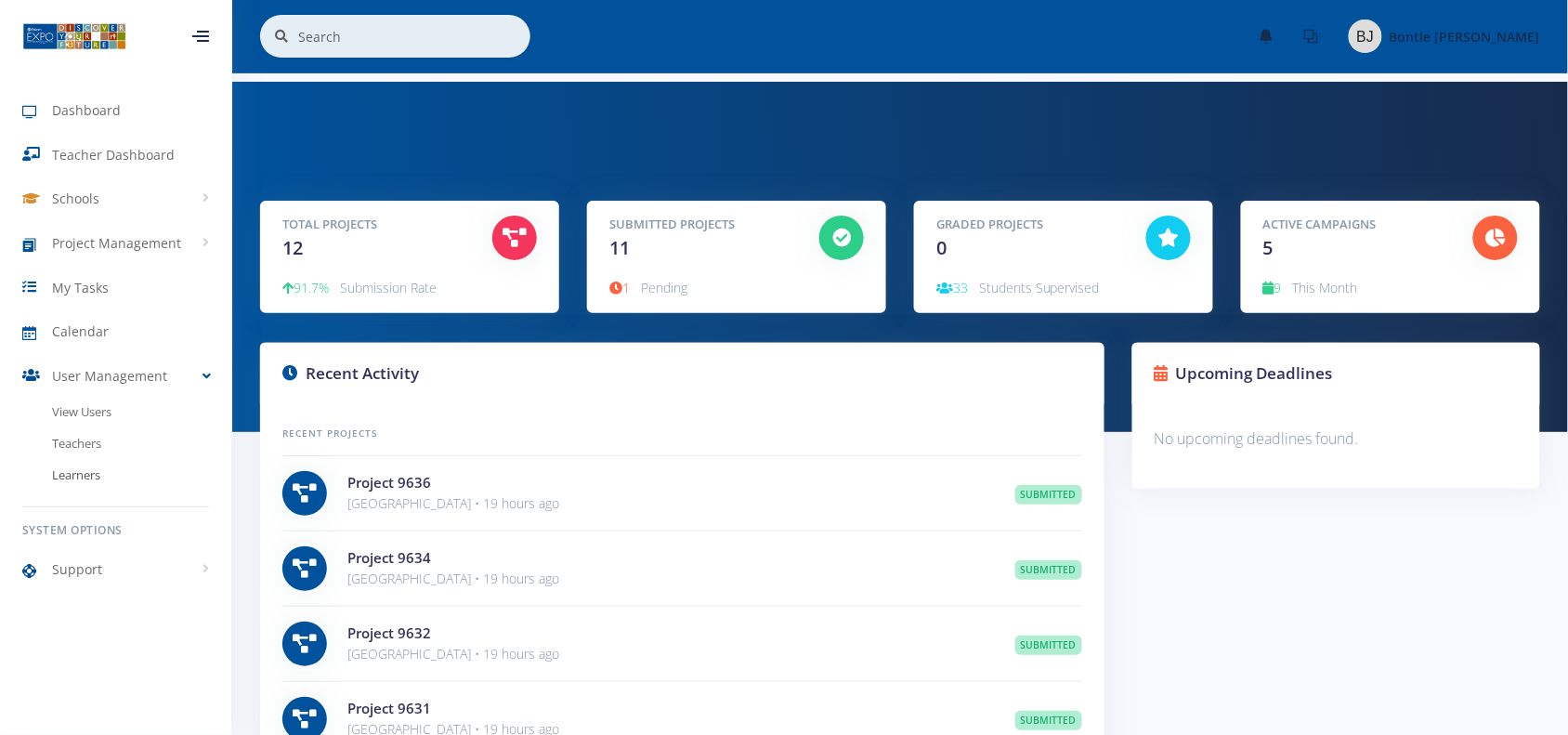 click on "Learners" at bounding box center [115, 476] 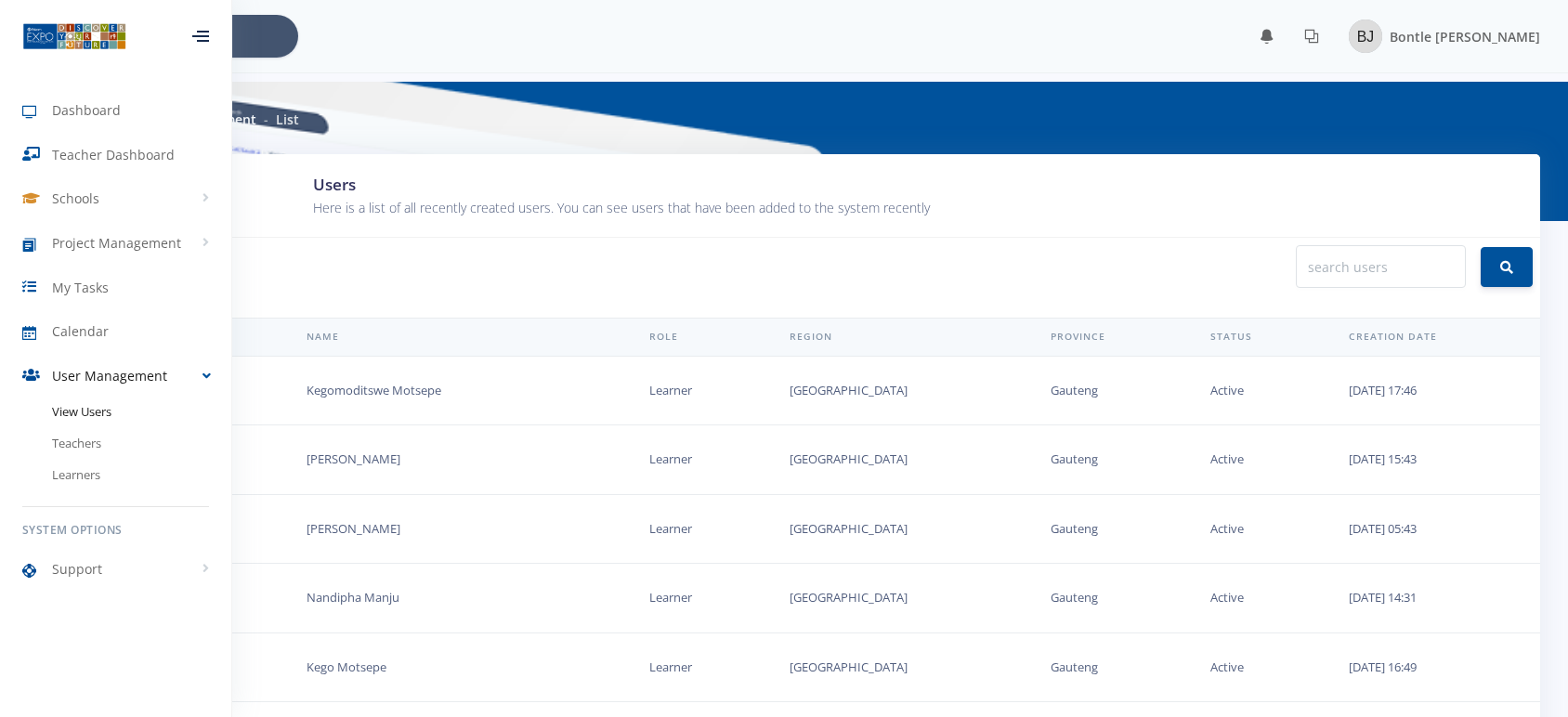 scroll, scrollTop: 0, scrollLeft: 0, axis: both 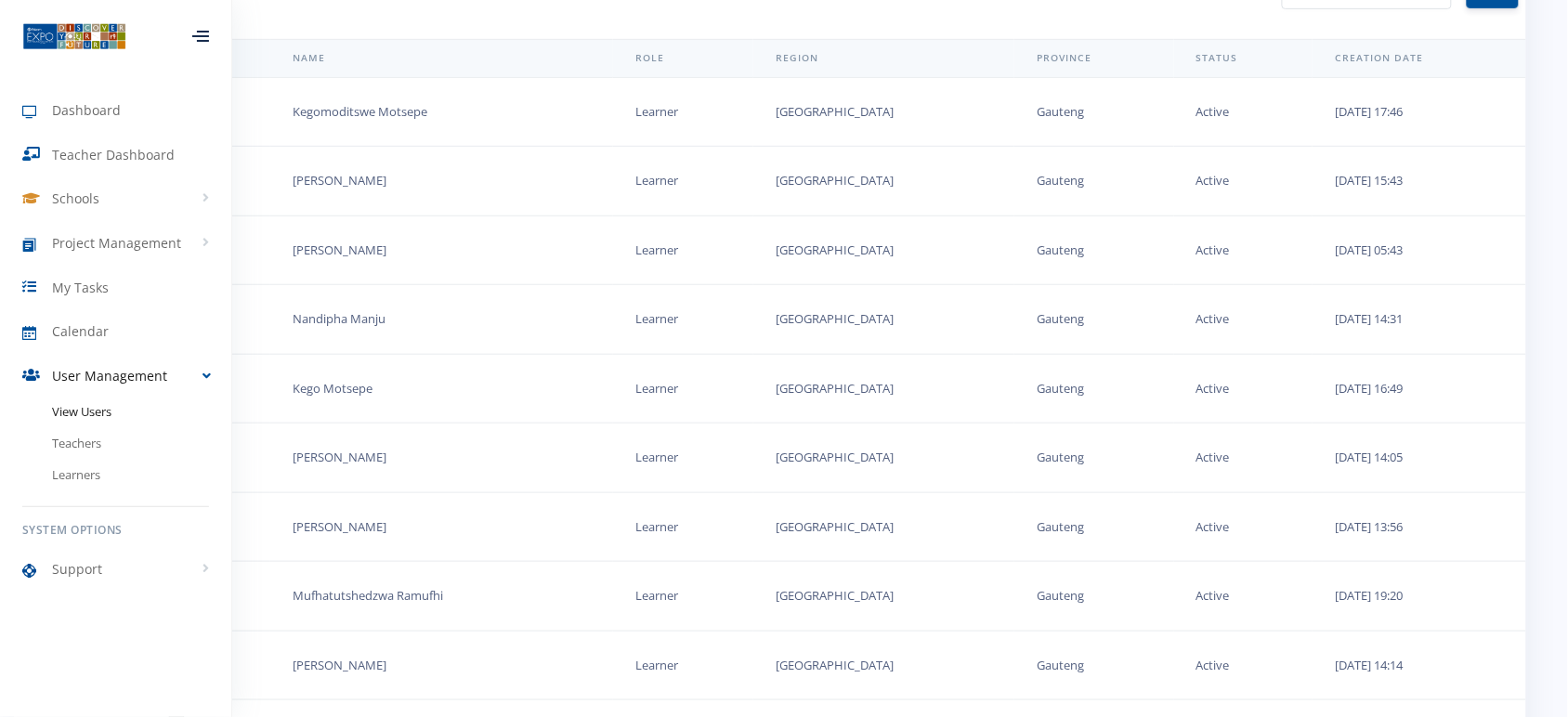 click on "[PERSON_NAME]" at bounding box center (441, 458) 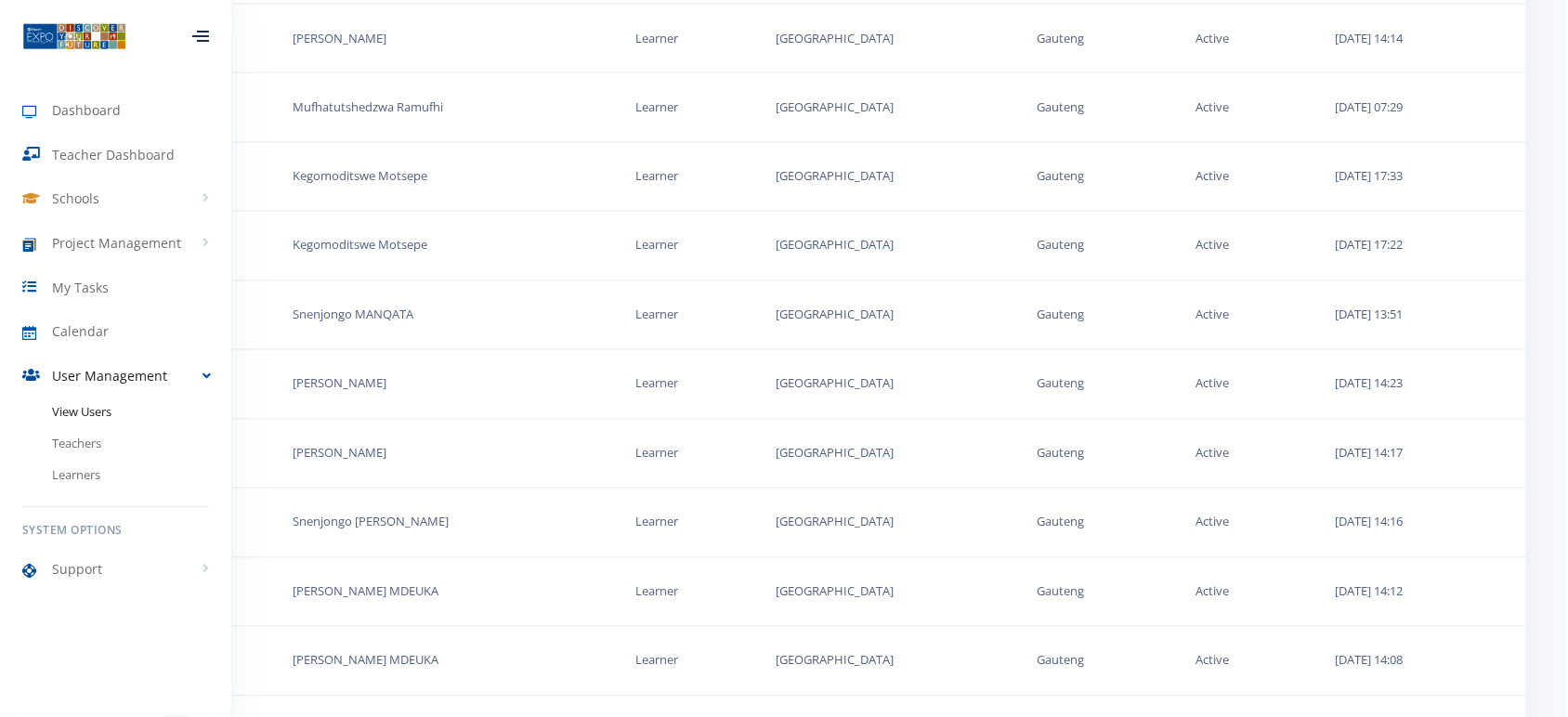 scroll, scrollTop: 1532, scrollLeft: 14, axis: both 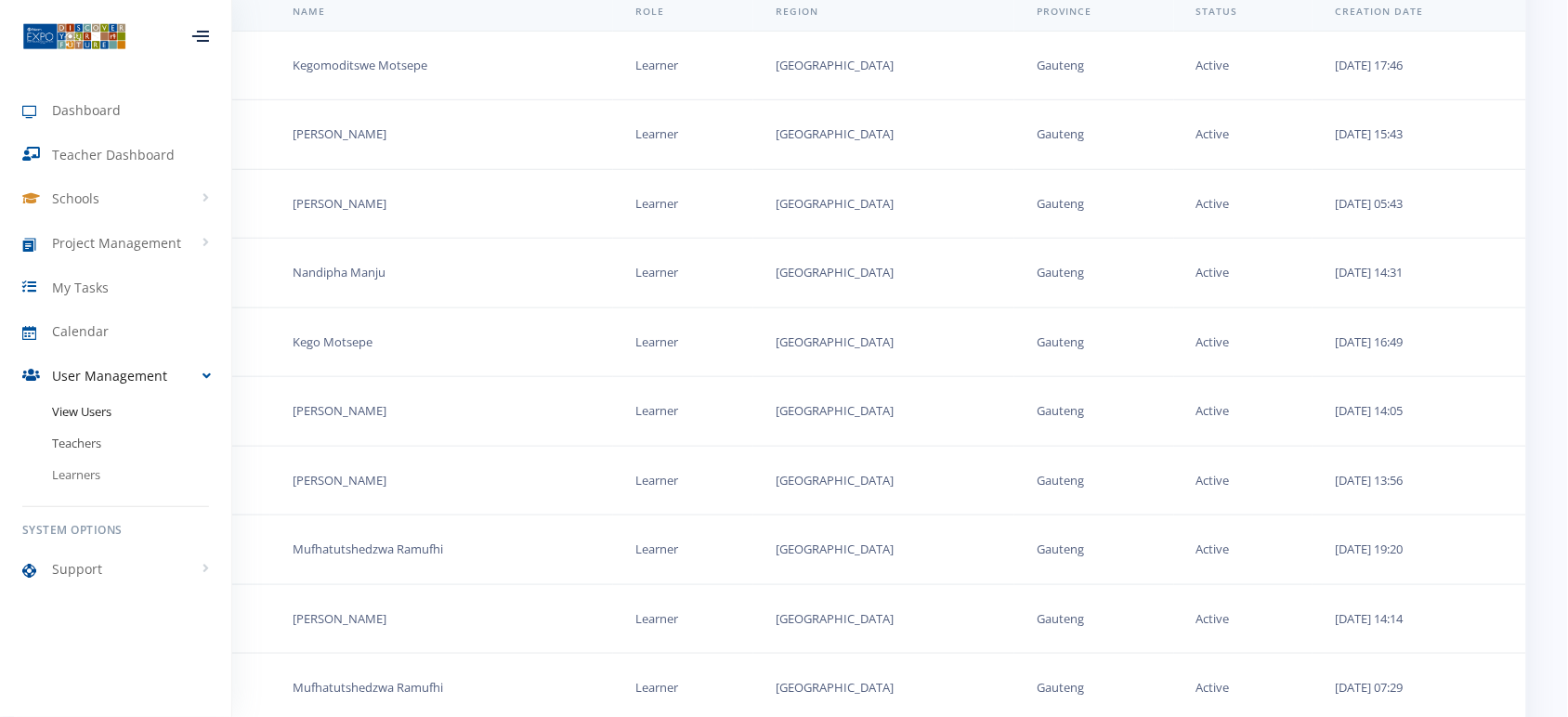 click on "Teachers" at bounding box center [115, 444] 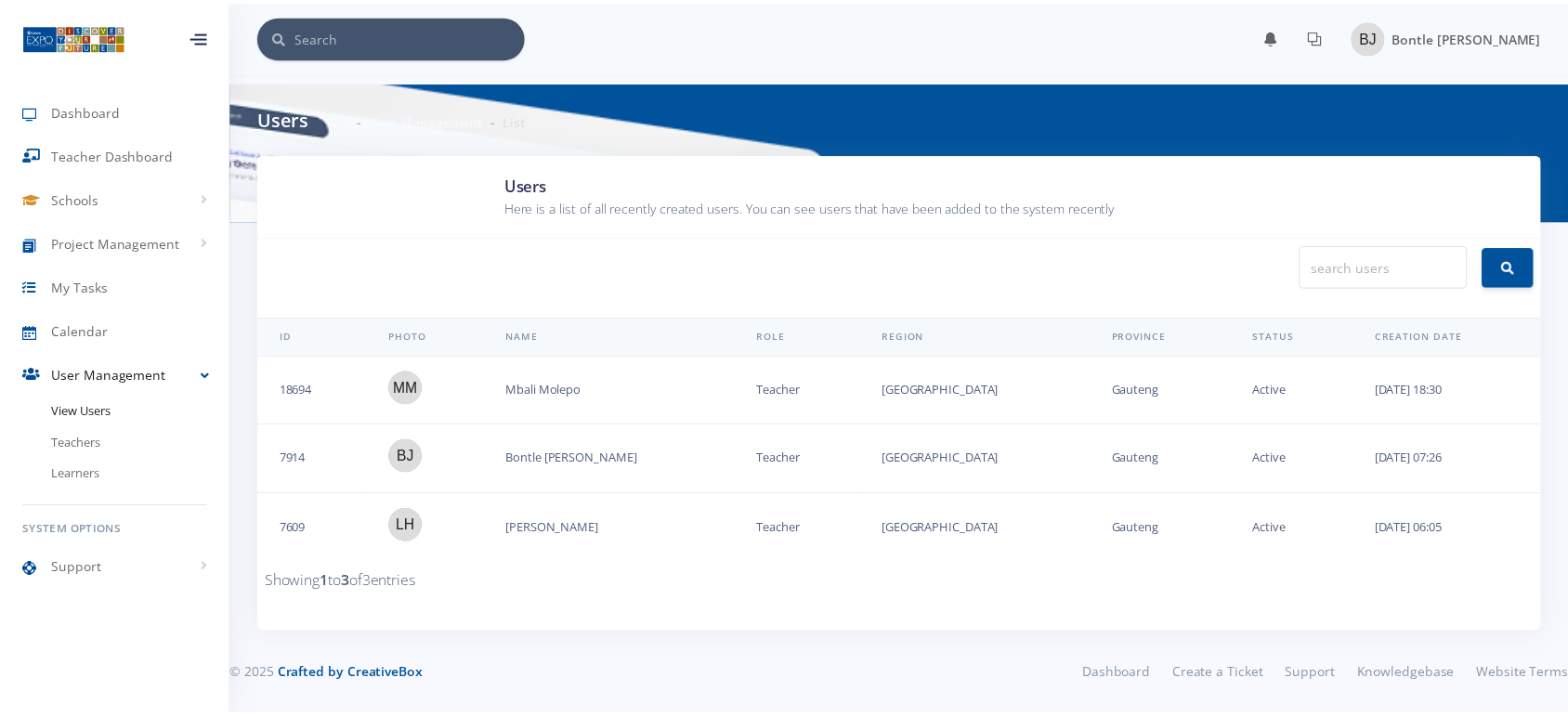 scroll, scrollTop: 0, scrollLeft: 0, axis: both 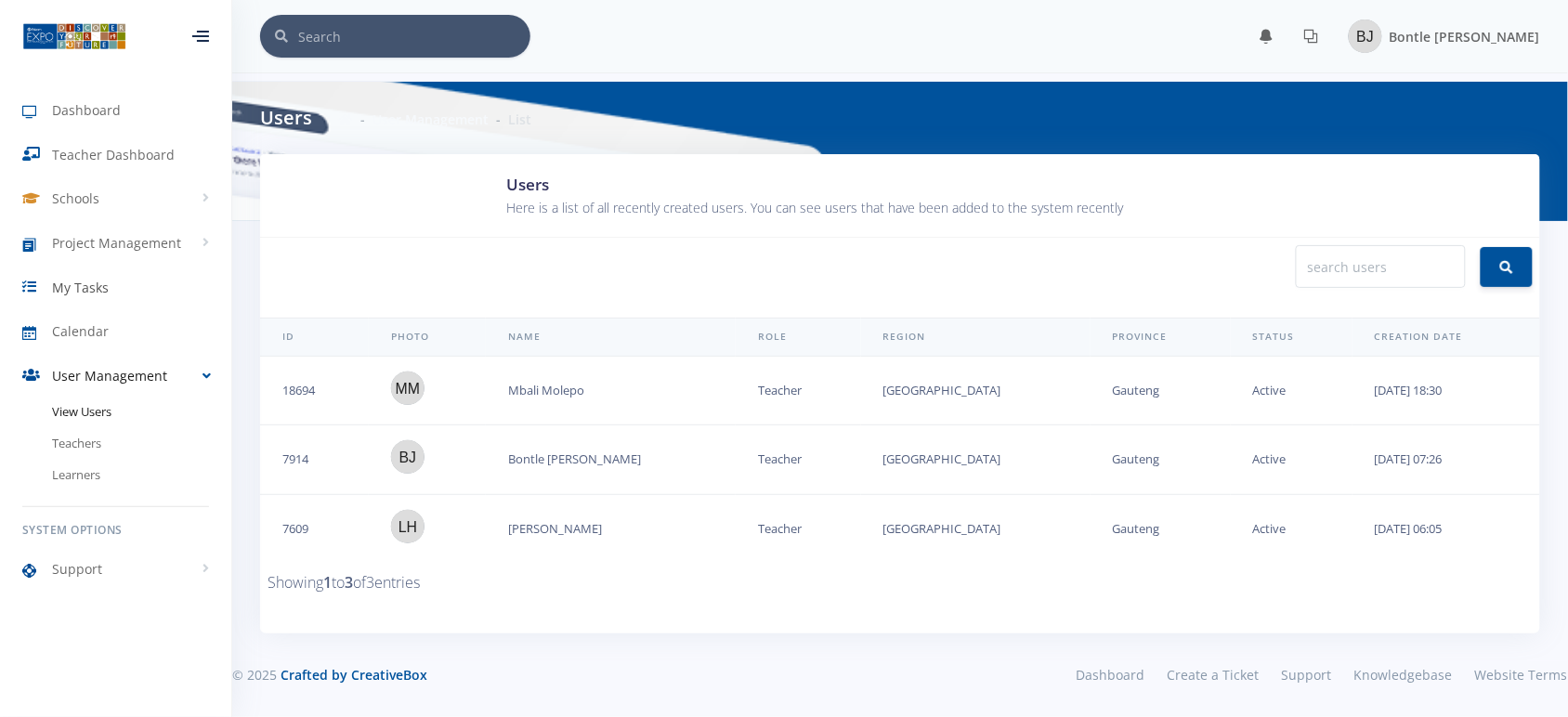 click on "My Tasks" at bounding box center [80, 287] 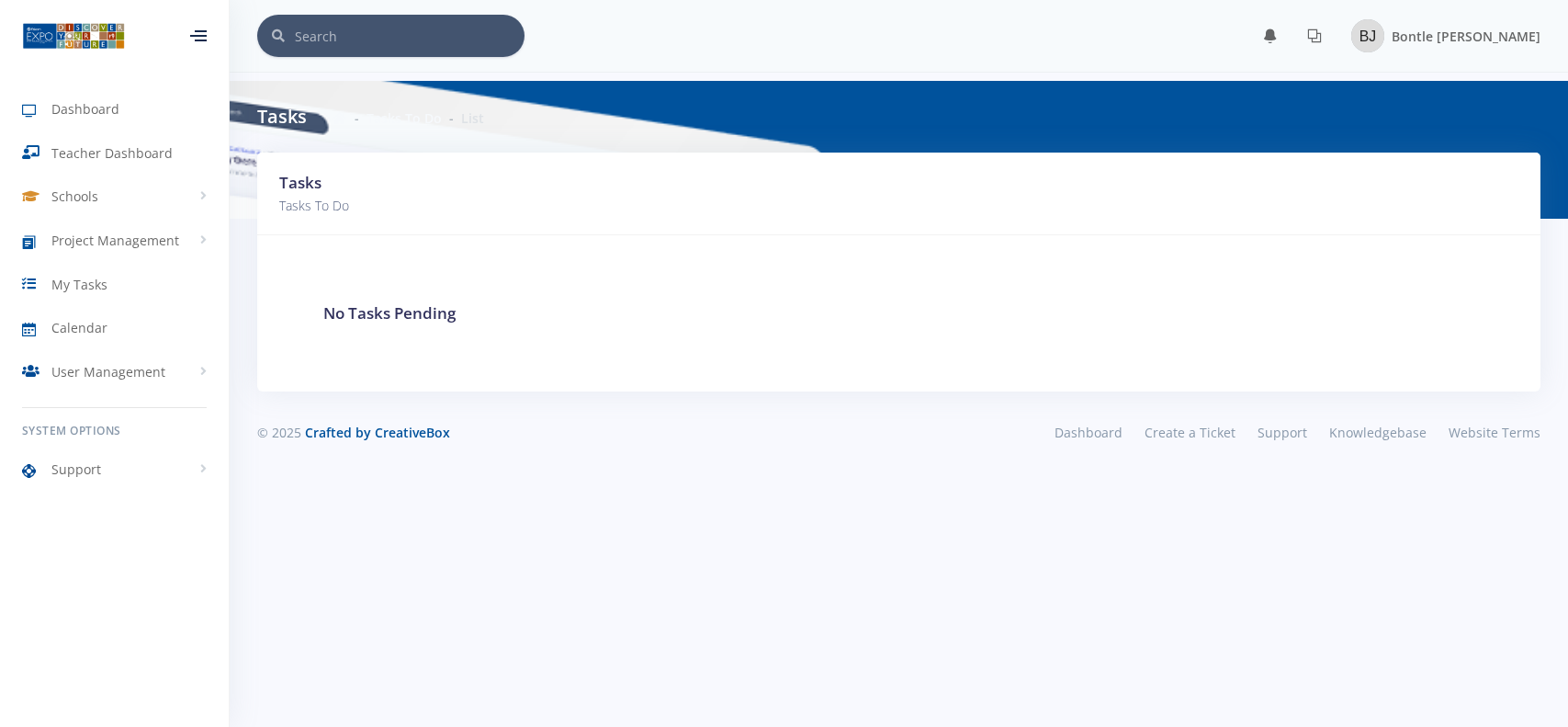 scroll, scrollTop: 0, scrollLeft: 0, axis: both 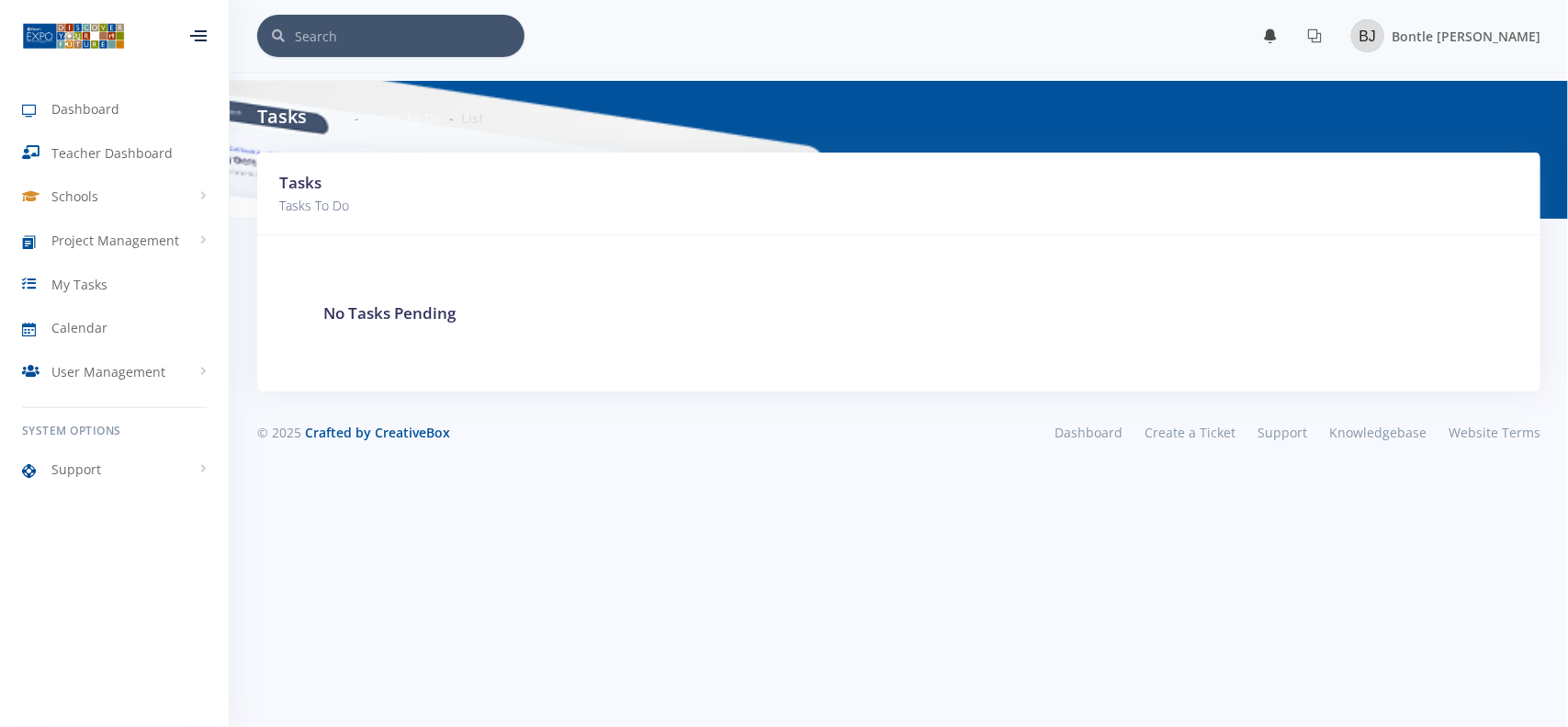 click at bounding box center (1270, 36) 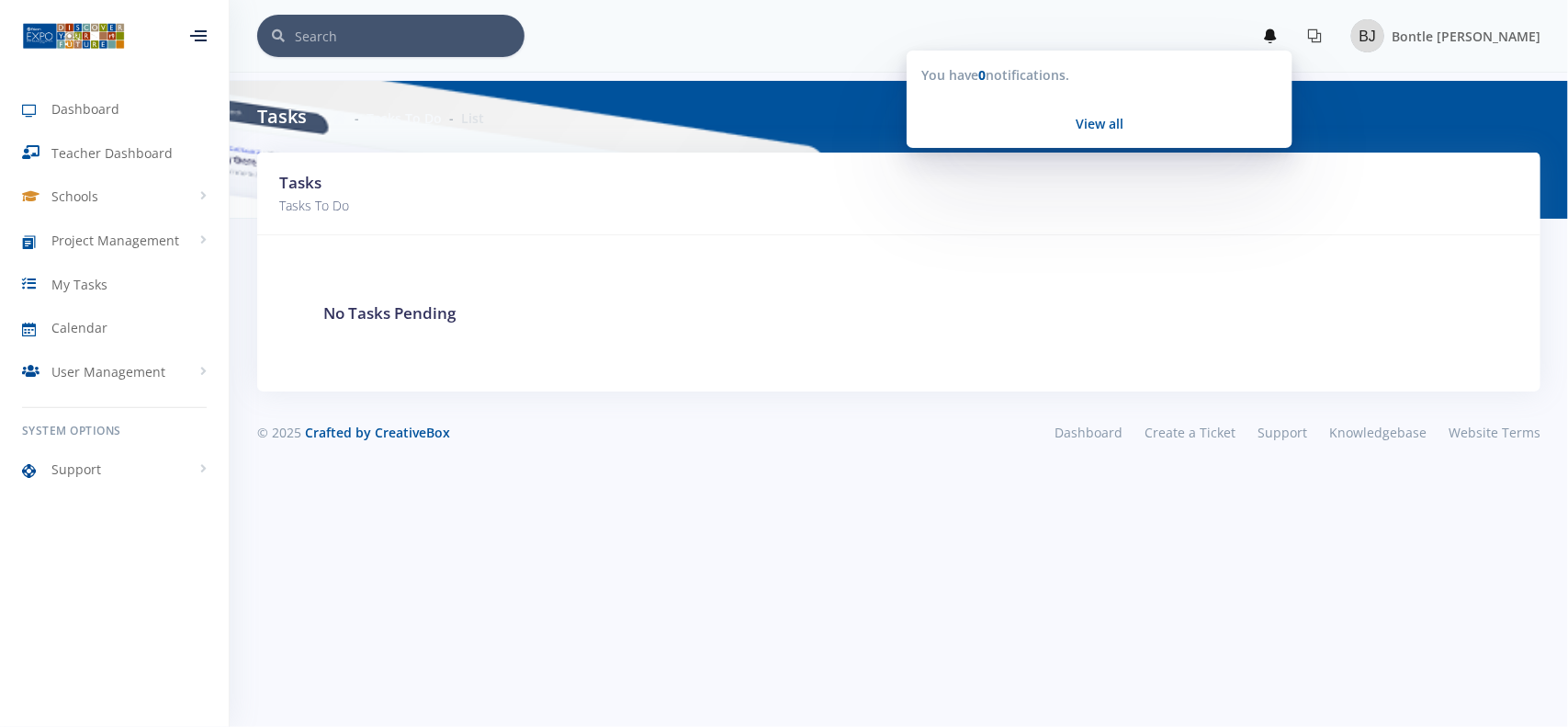 click at bounding box center (1314, 36) 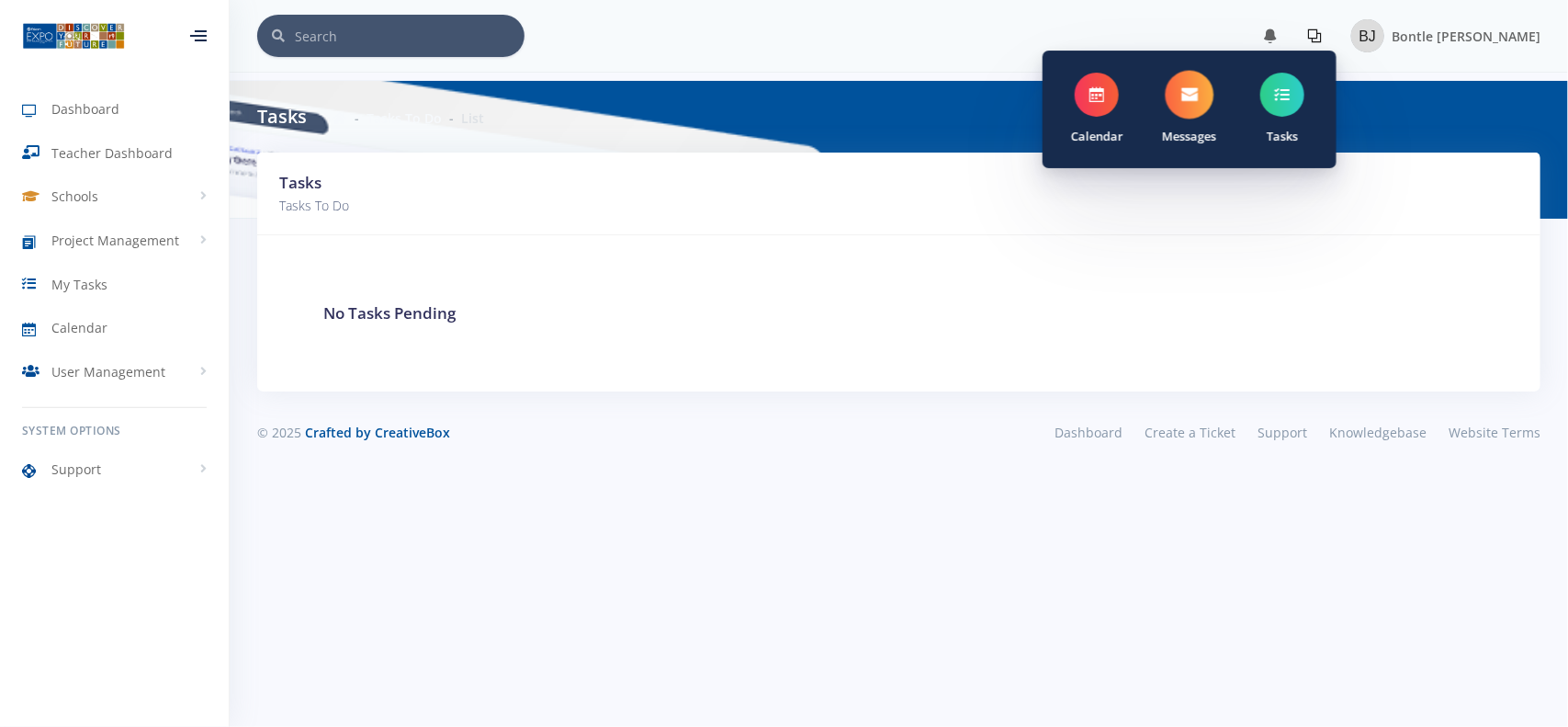 click at bounding box center [1190, 95] 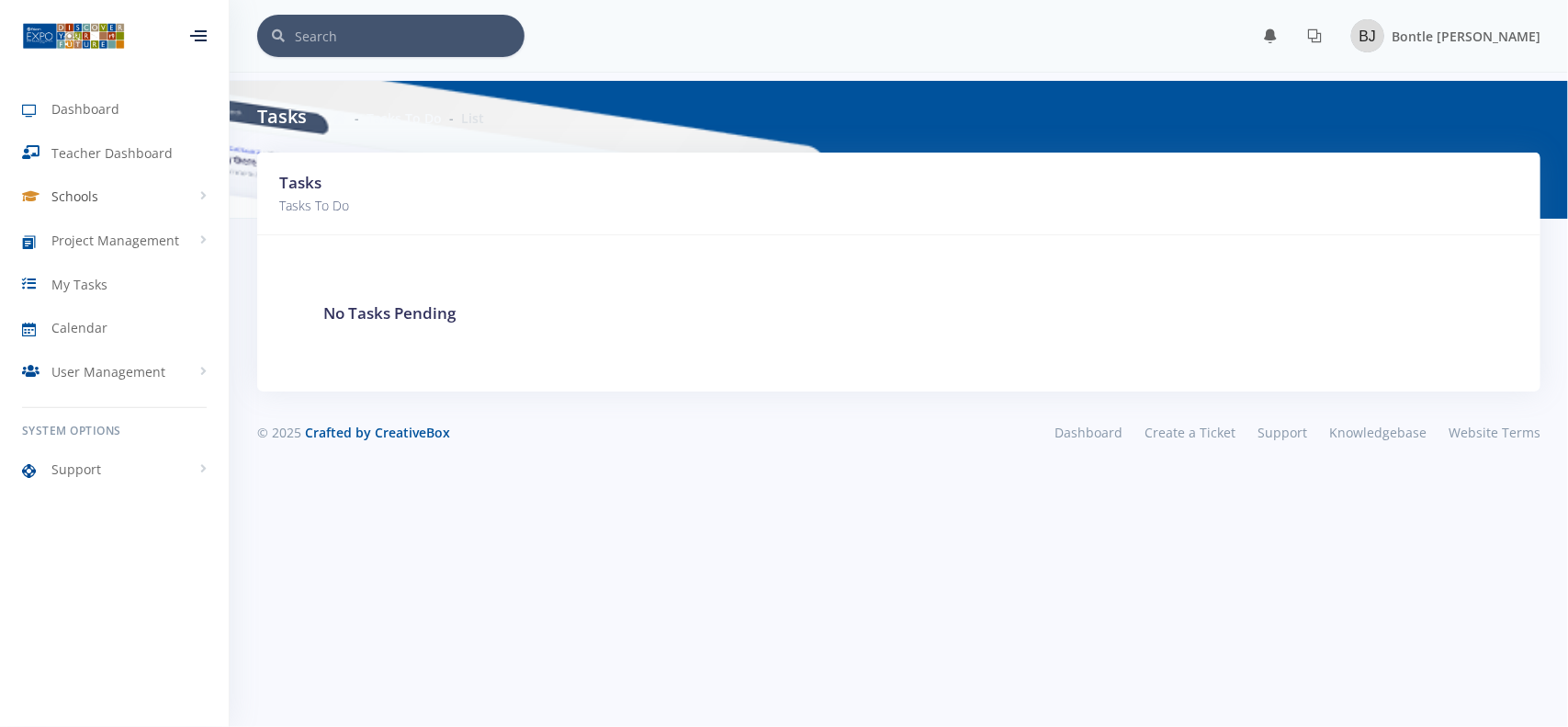 click on "Schools" at bounding box center (74, 196) 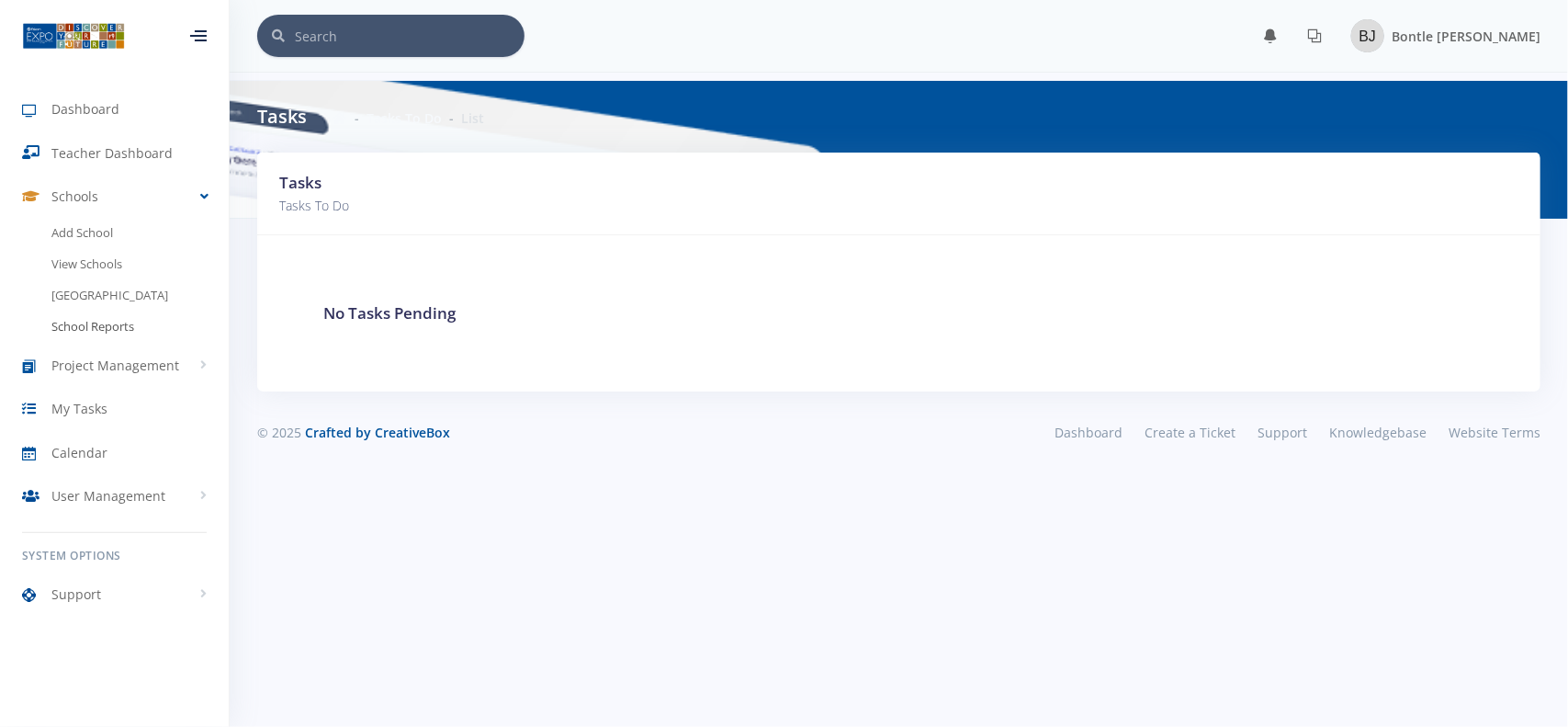 click on "School Reports" at bounding box center (114, 326) 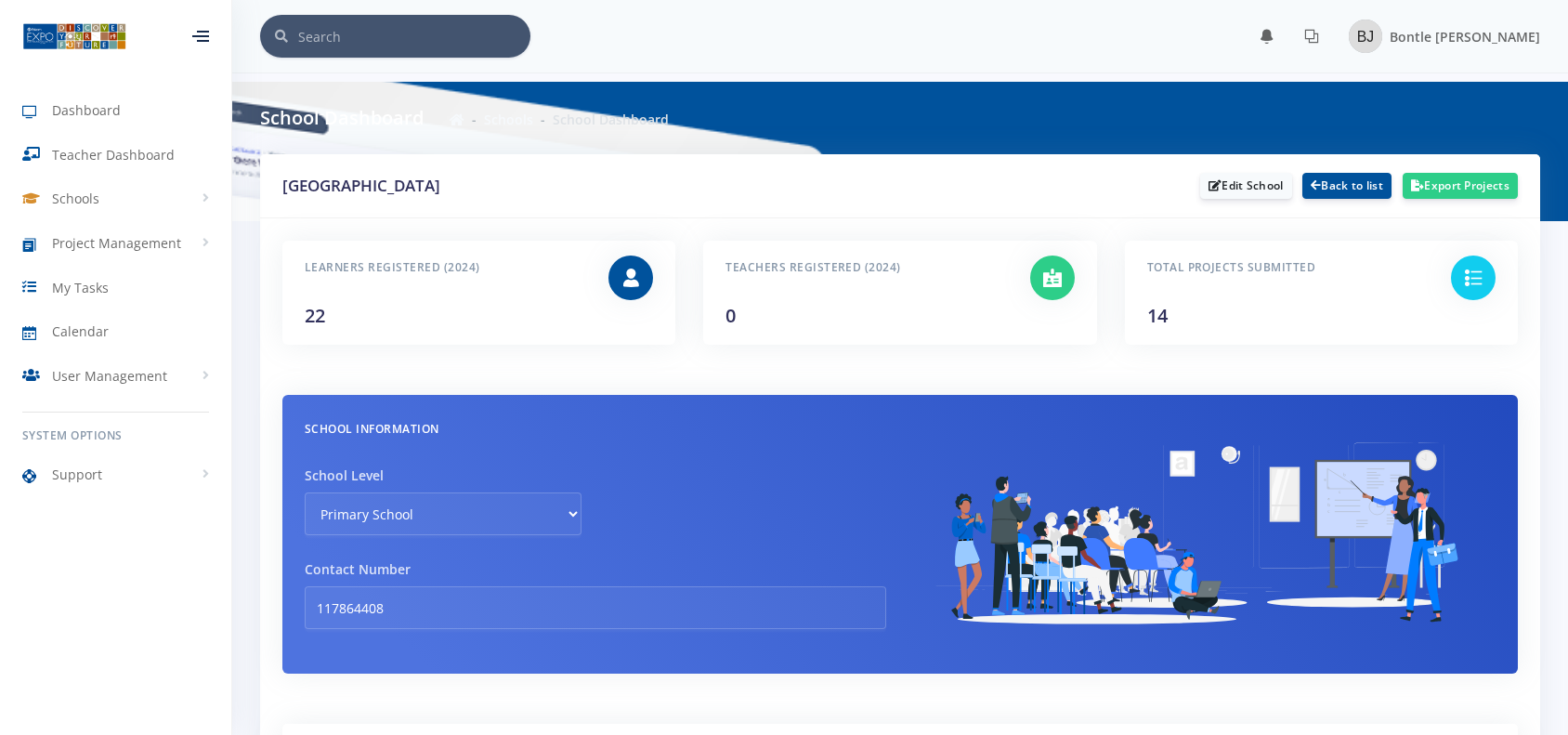 scroll, scrollTop: 0, scrollLeft: 0, axis: both 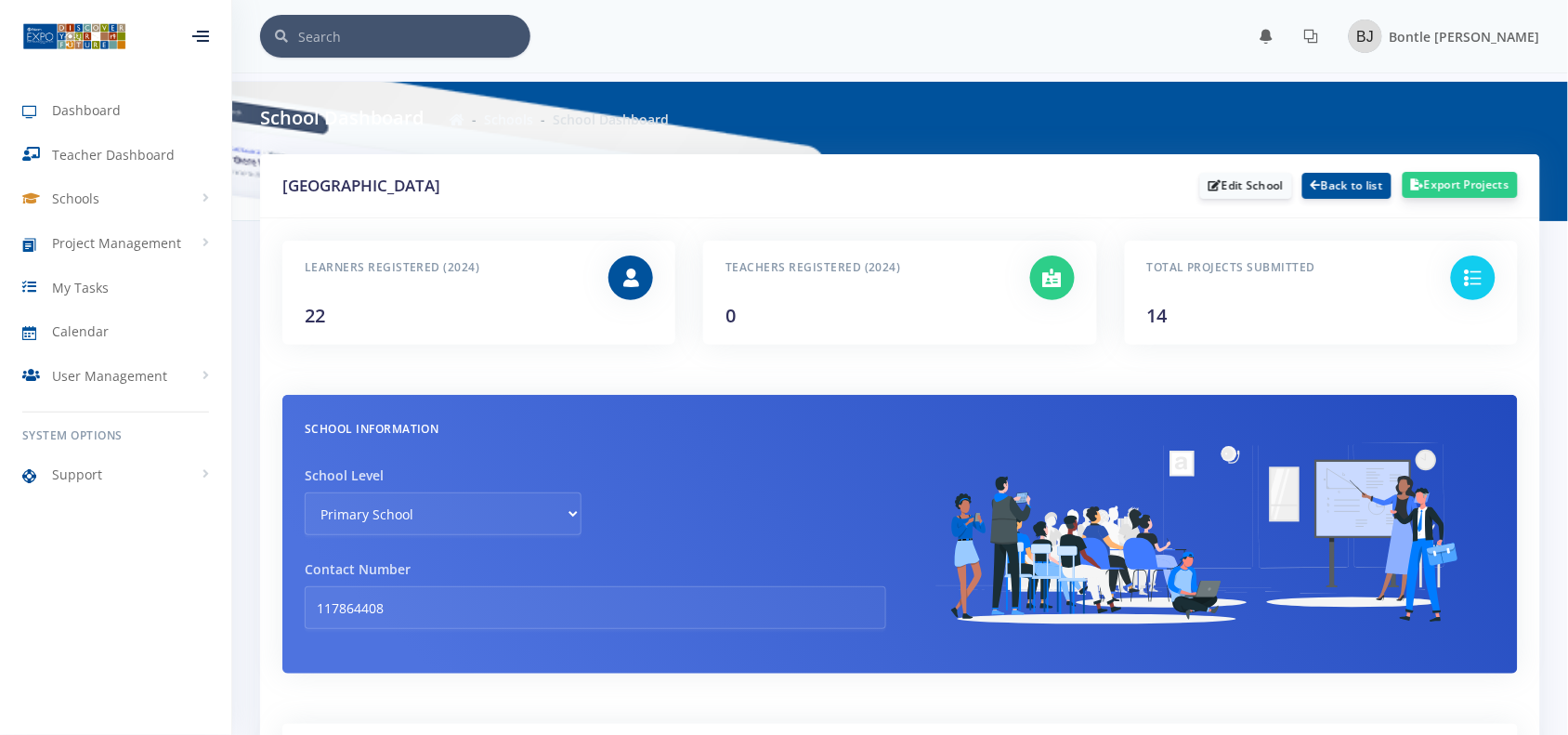 click on "Export Projects" at bounding box center (1460, 185) 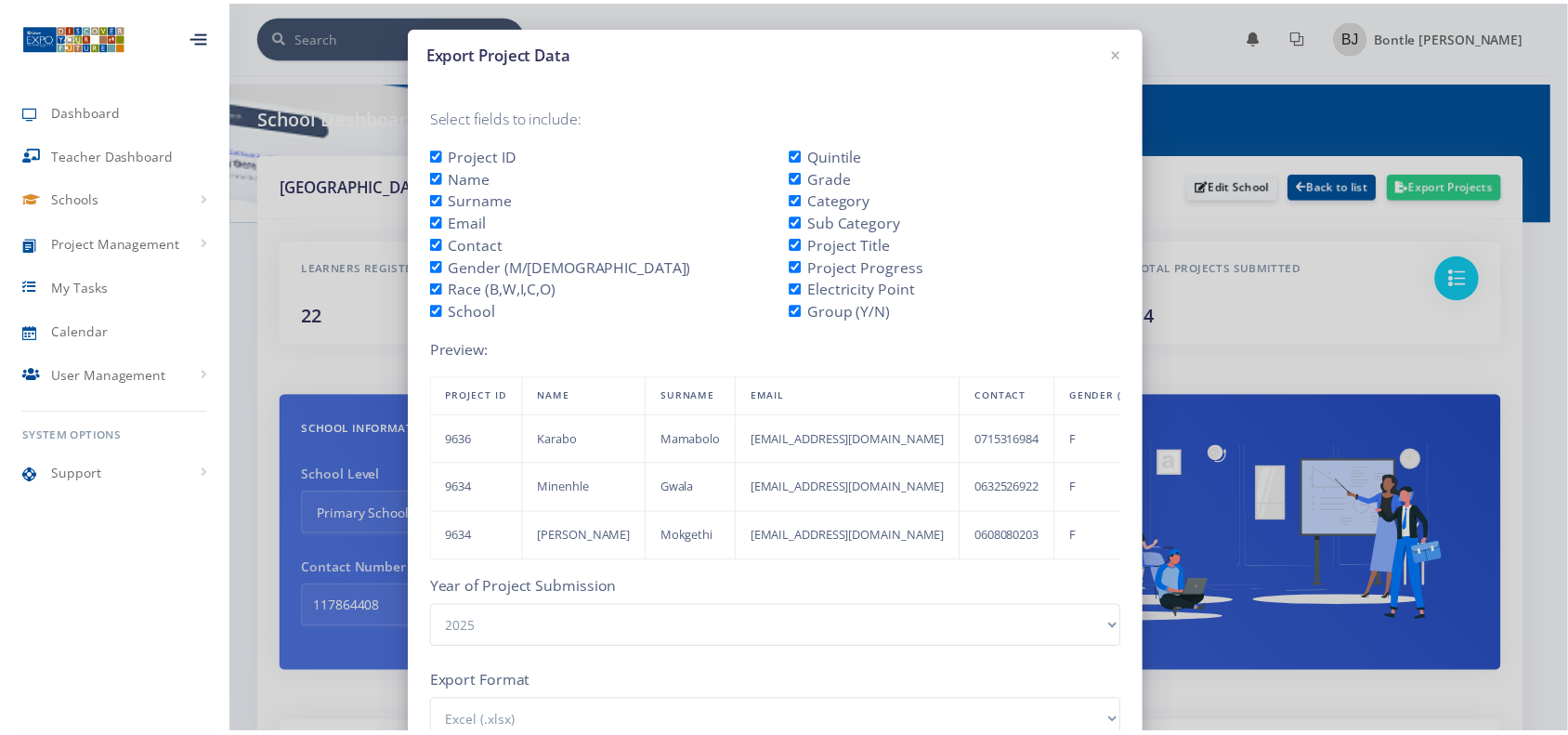 scroll, scrollTop: 0, scrollLeft: 611, axis: horizontal 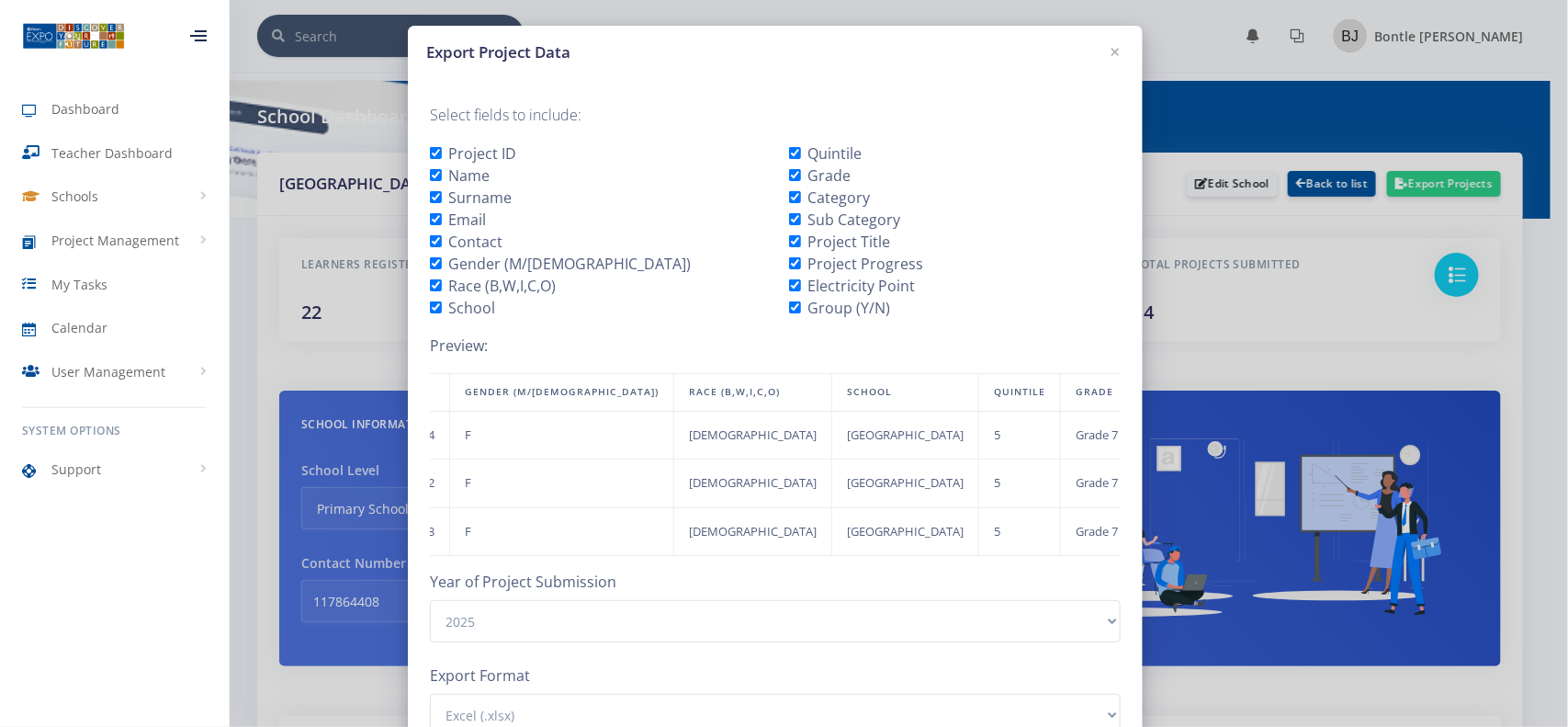 click on "Export Project Data
×
Select fields to include:
Project ID
Name
Surname
Email
Contact
Gender (M/F)
Race (B,W,I,C,O)
School
Grade" at bounding box center (784, 363) 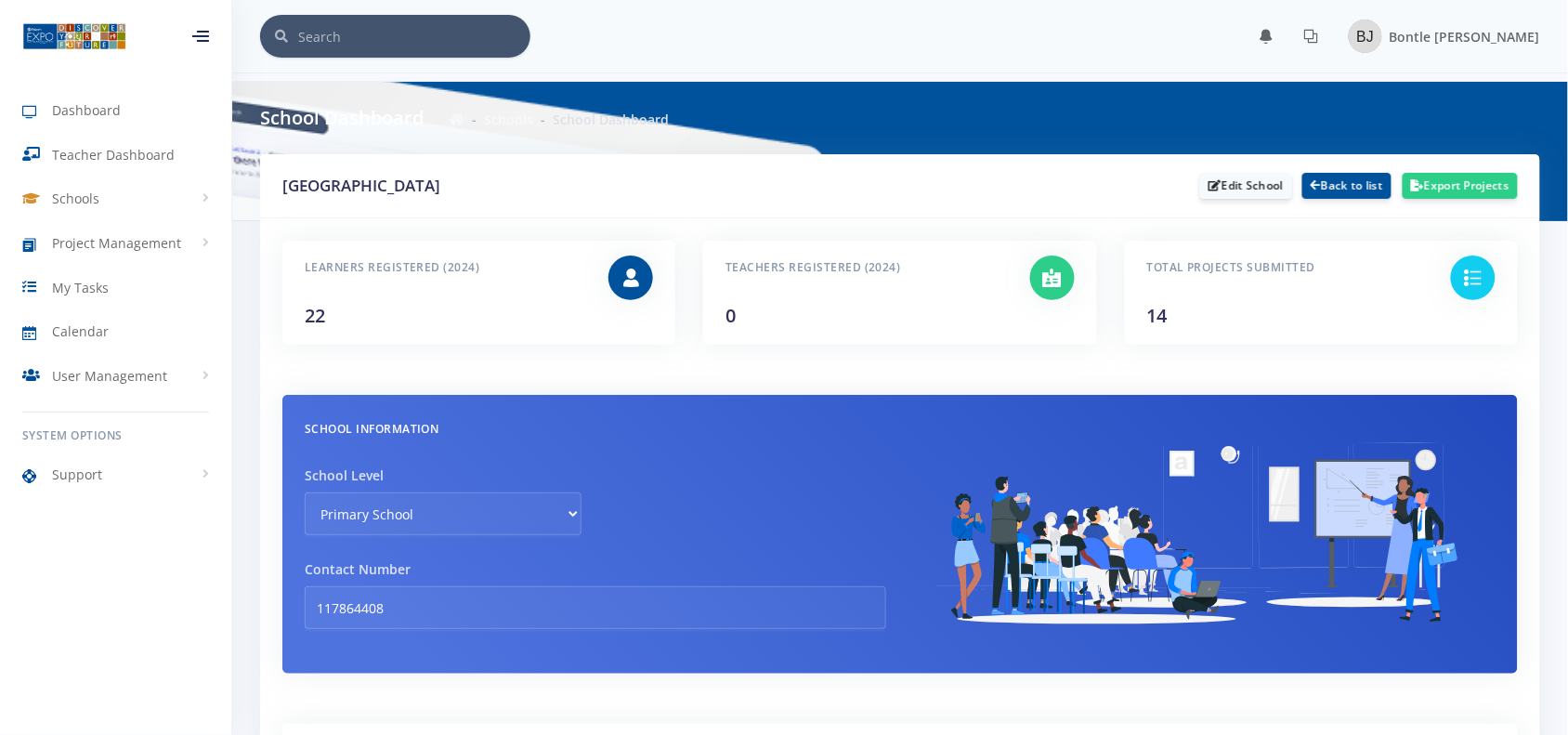 scroll, scrollTop: 642, scrollLeft: 0, axis: vertical 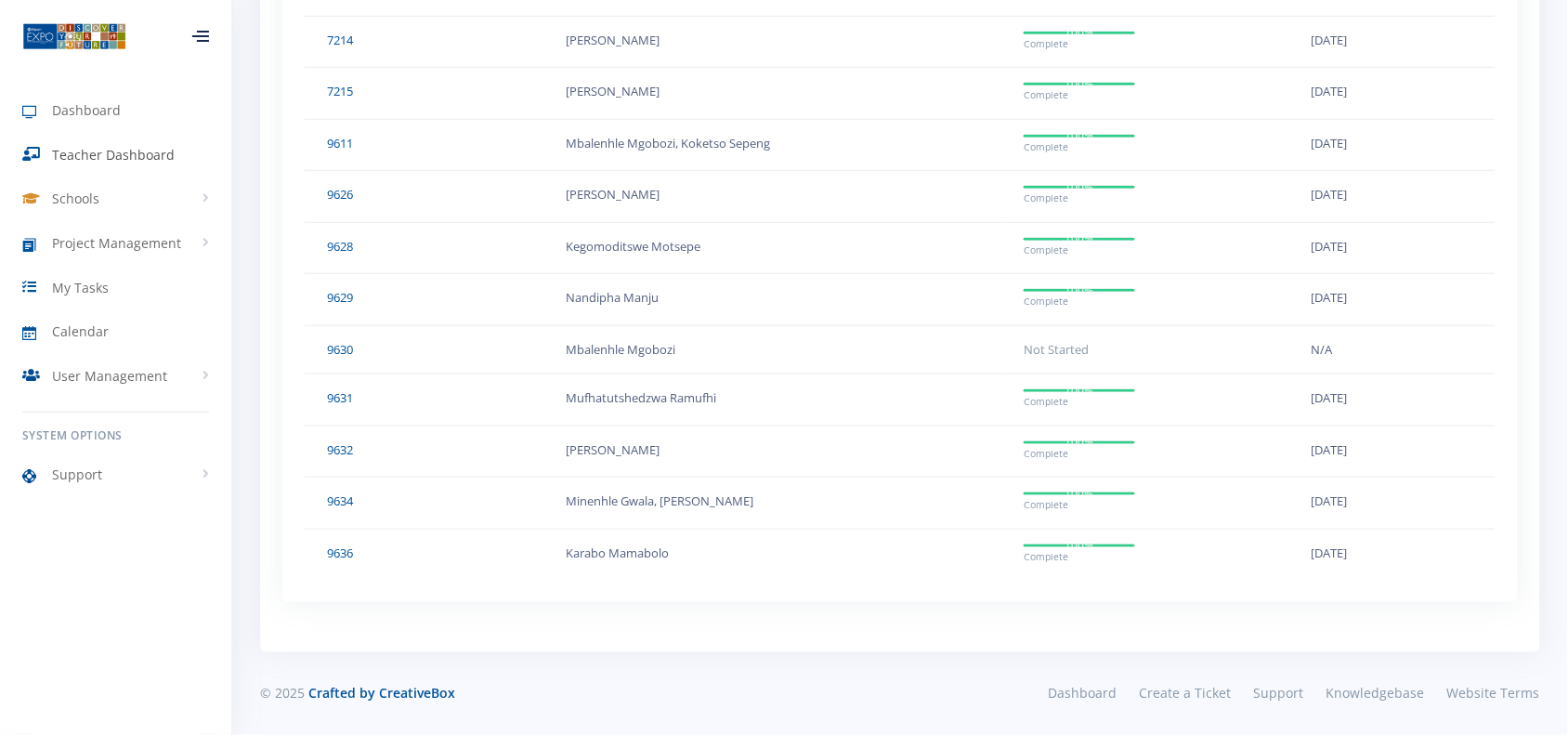 click on "Teacher Dashboard" at bounding box center [113, 154] 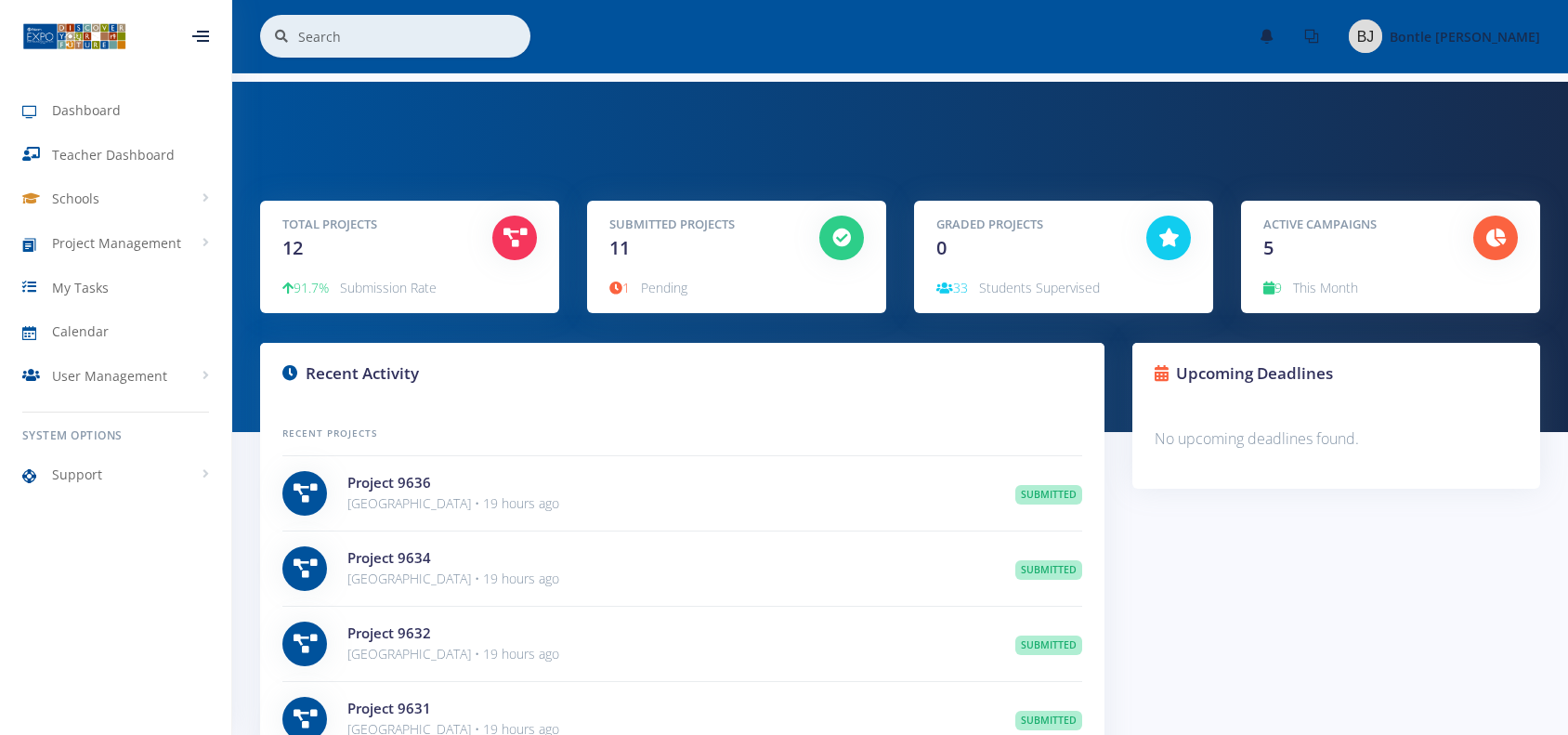 scroll, scrollTop: 0, scrollLeft: 0, axis: both 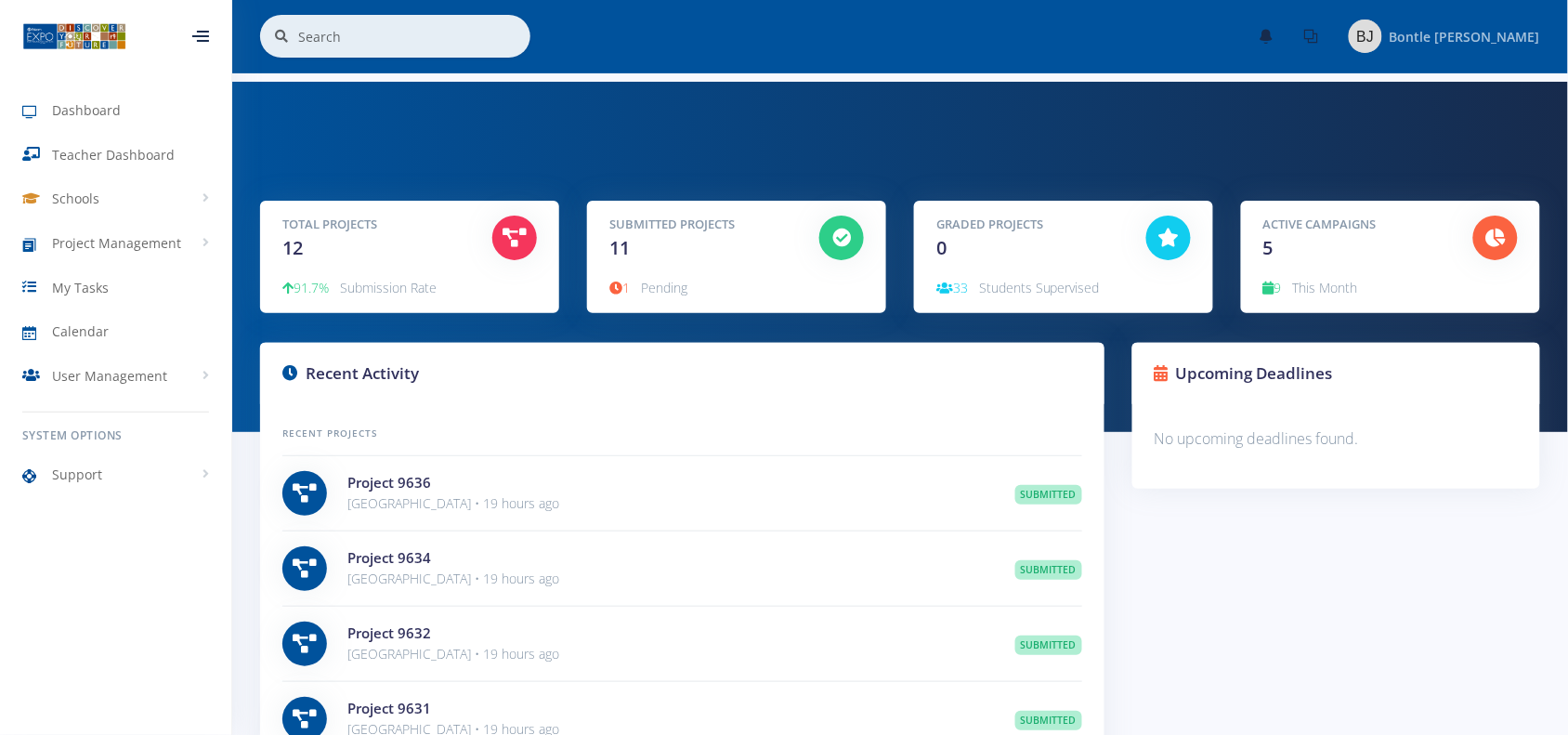 click on "Bontle [PERSON_NAME]" at bounding box center [1444, 36] 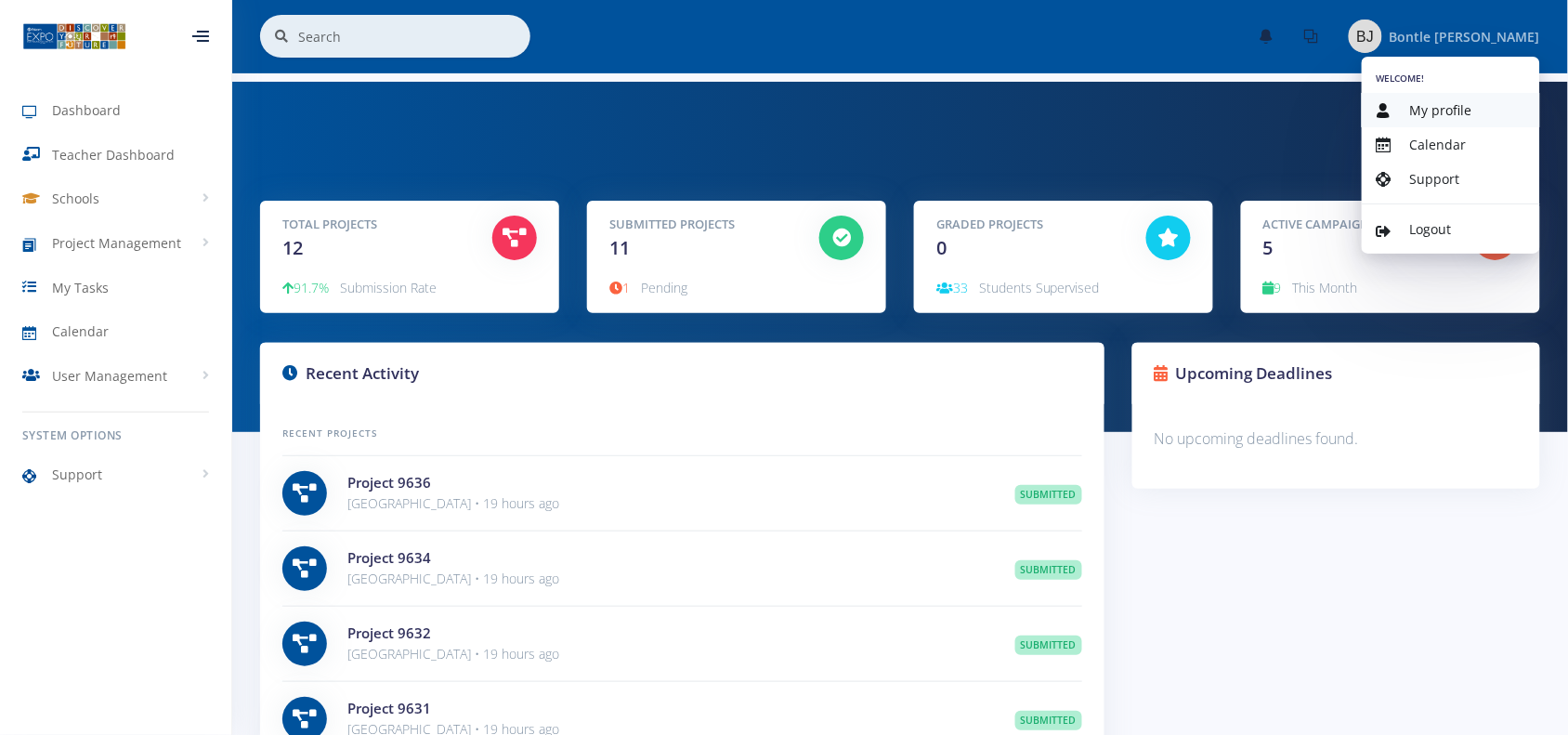 click on "My profile" at bounding box center (1441, 110) 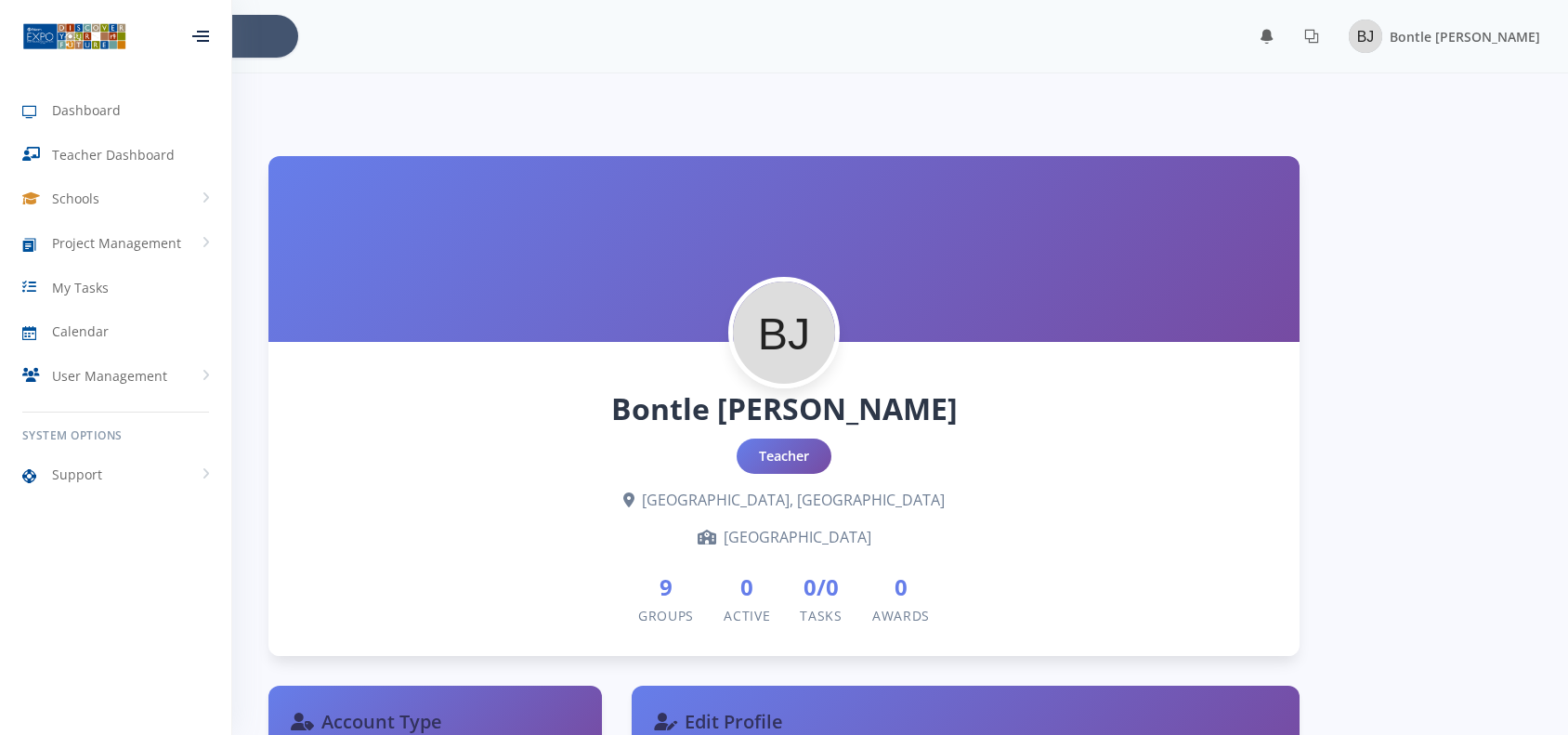 scroll, scrollTop: 0, scrollLeft: 0, axis: both 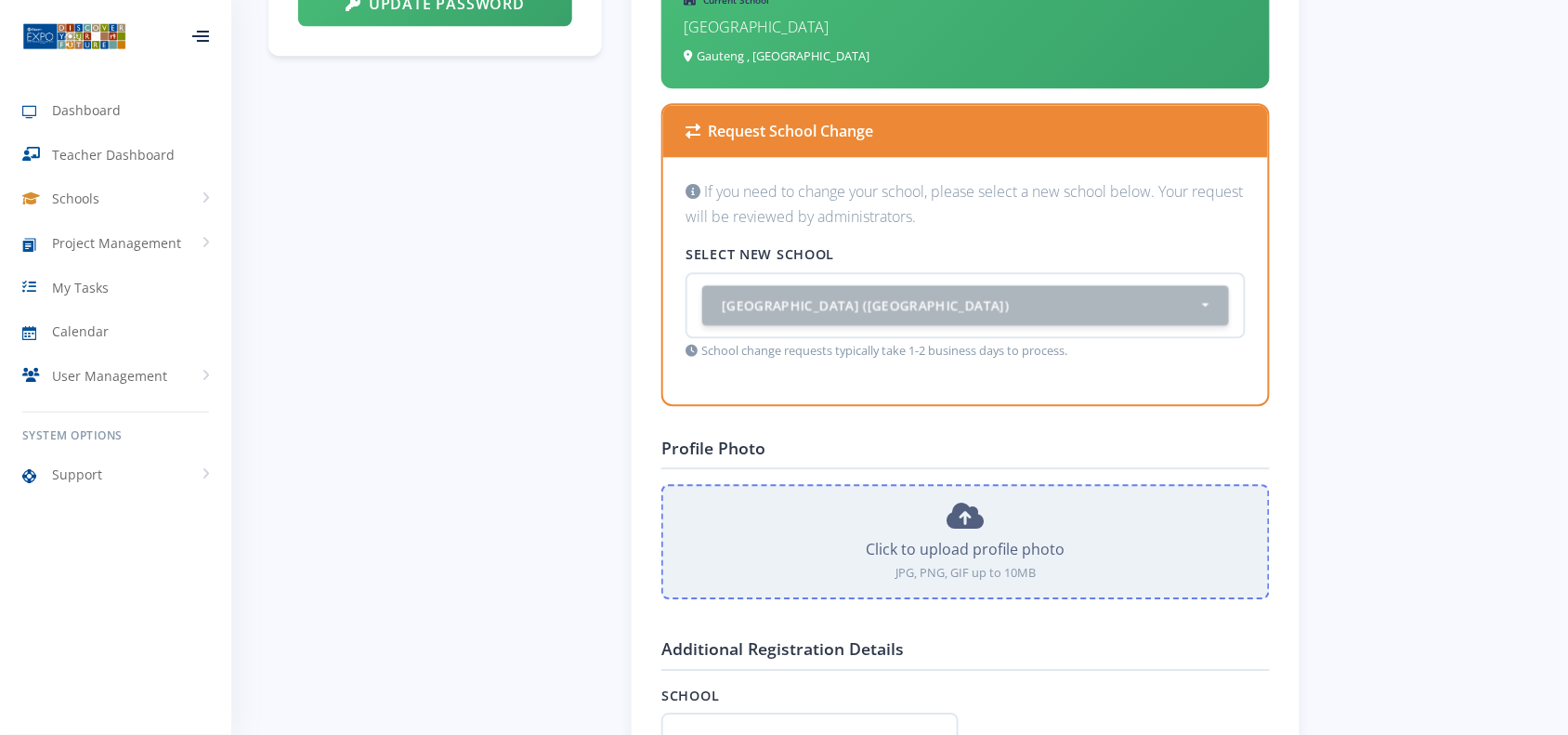 click on "Click to upload profile photo
JPG, PNG, GIF up to 10MB" at bounding box center [965, 542] 